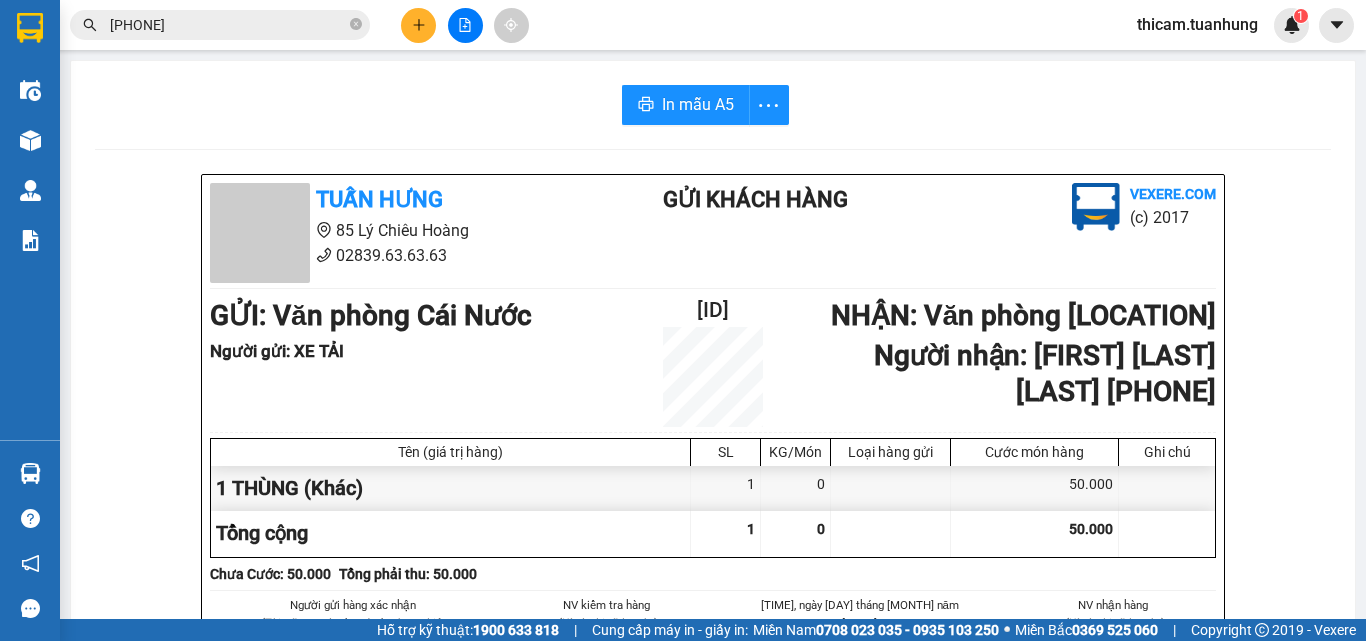 scroll, scrollTop: 0, scrollLeft: 0, axis: both 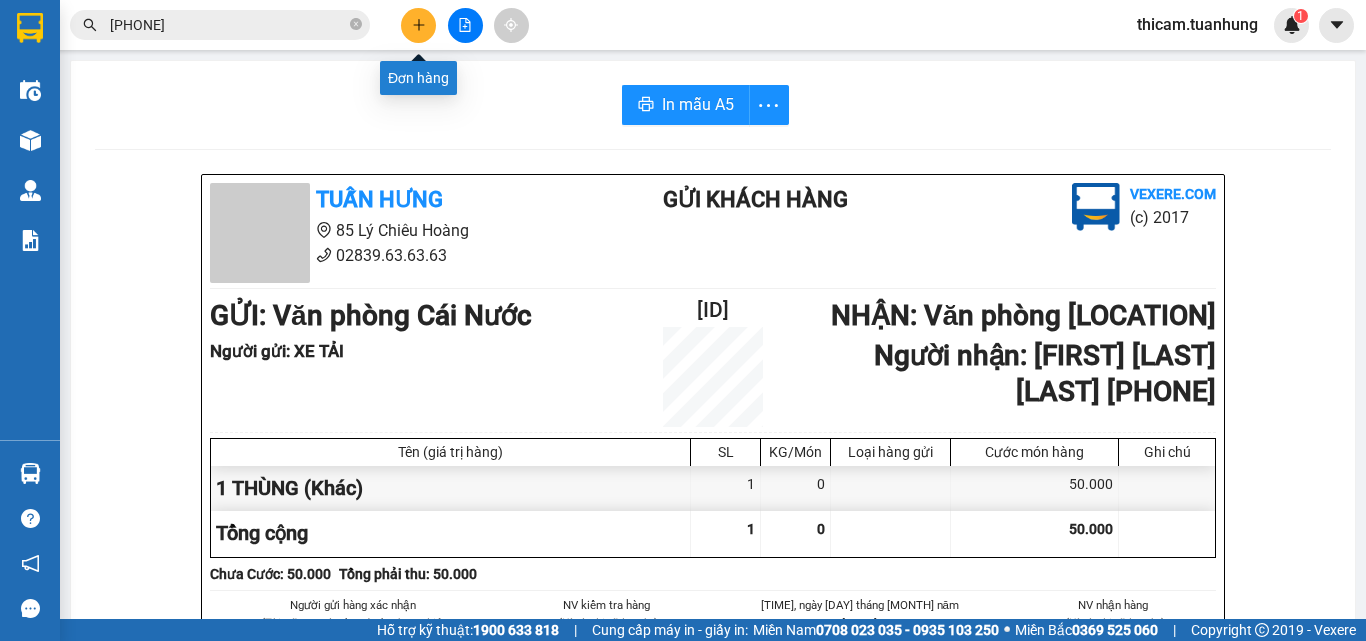 click at bounding box center (418, 25) 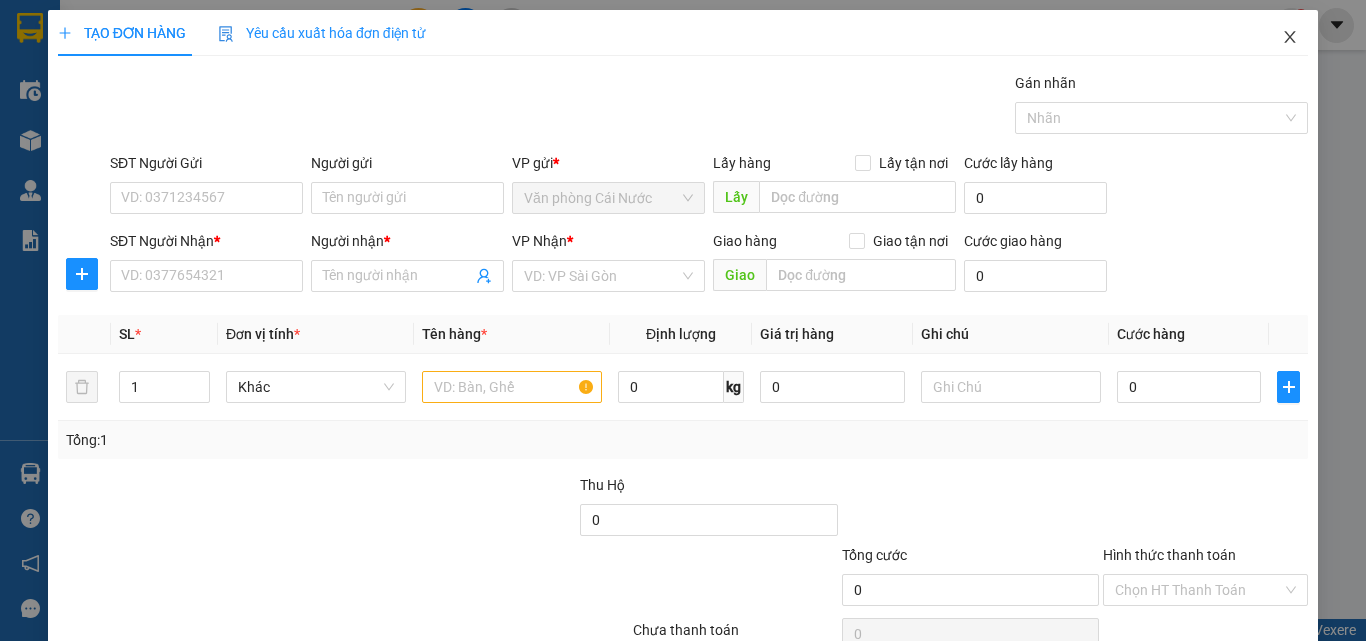 click 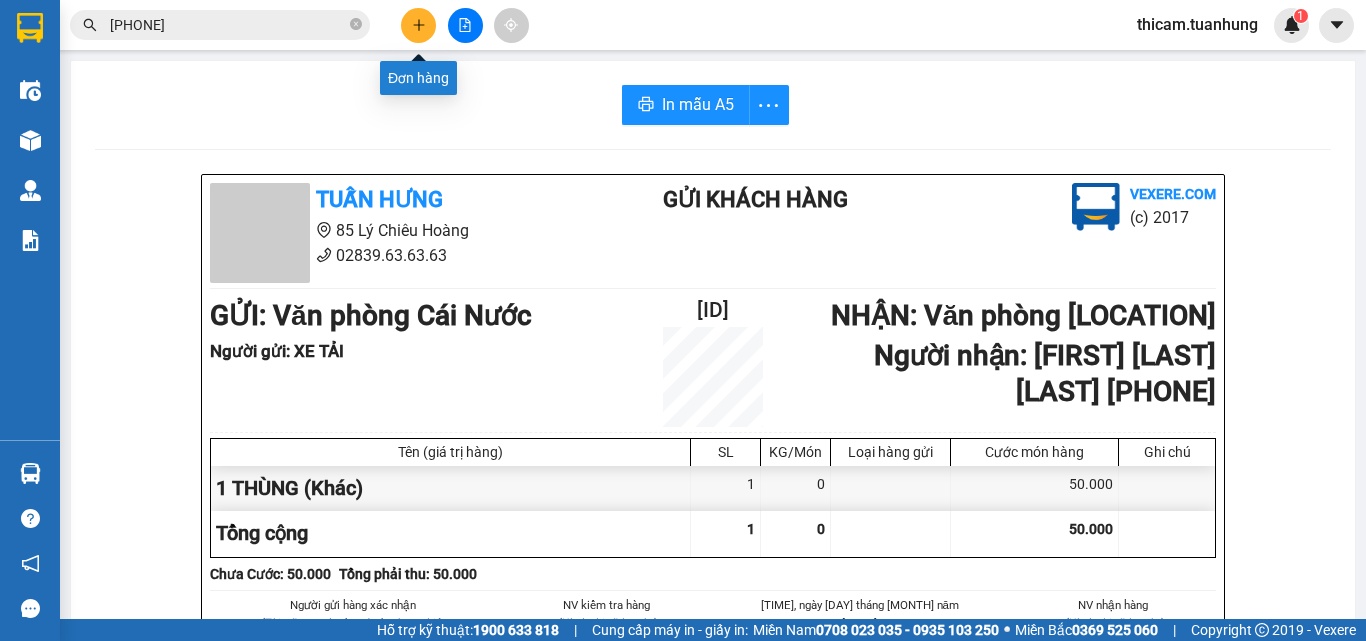 click 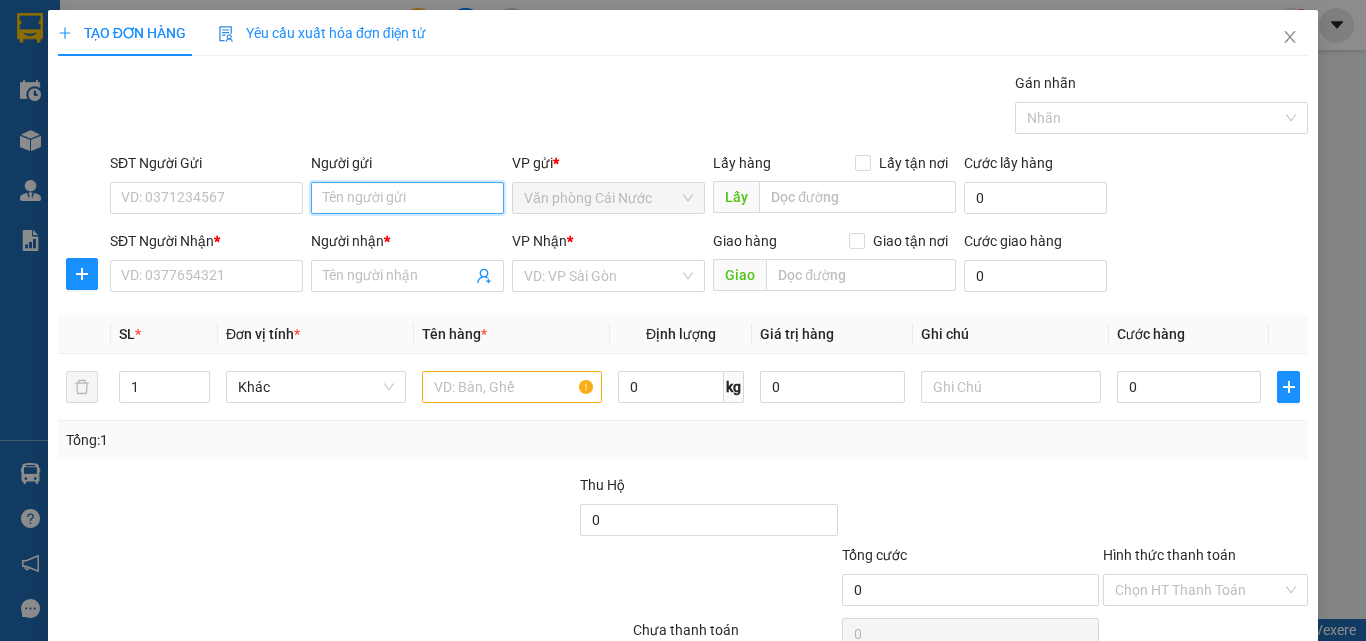 click on "Người gửi" at bounding box center (407, 198) 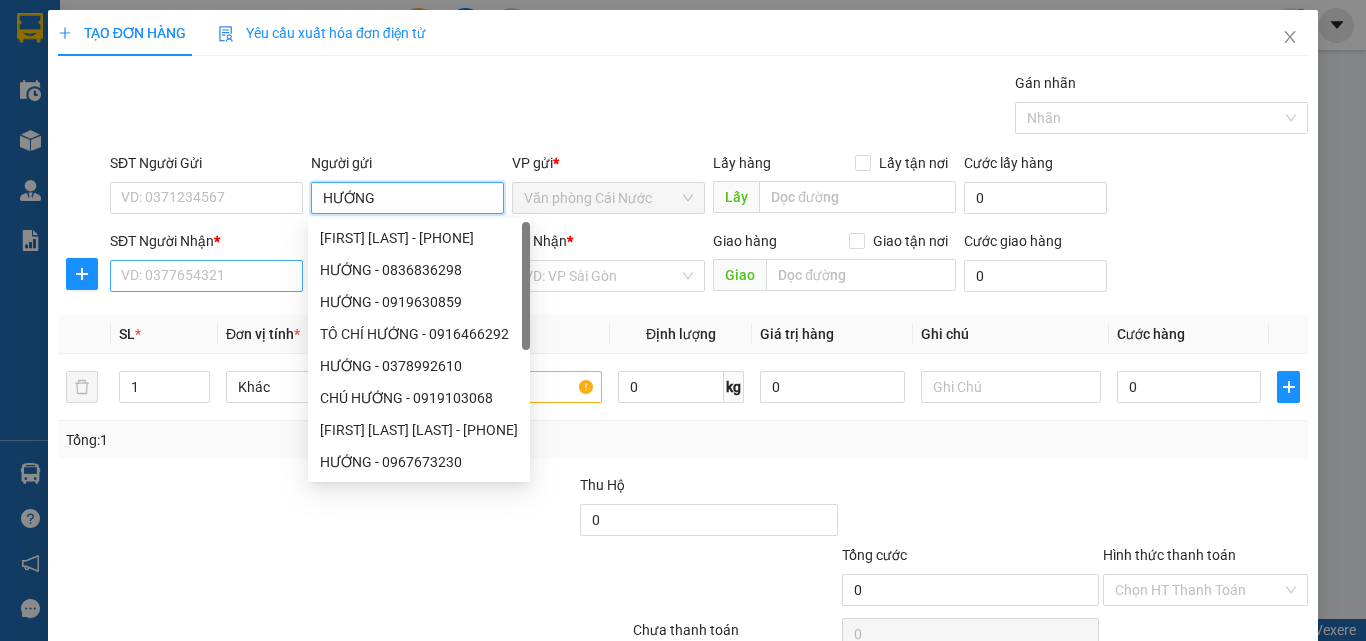 type on "HƯỚNG" 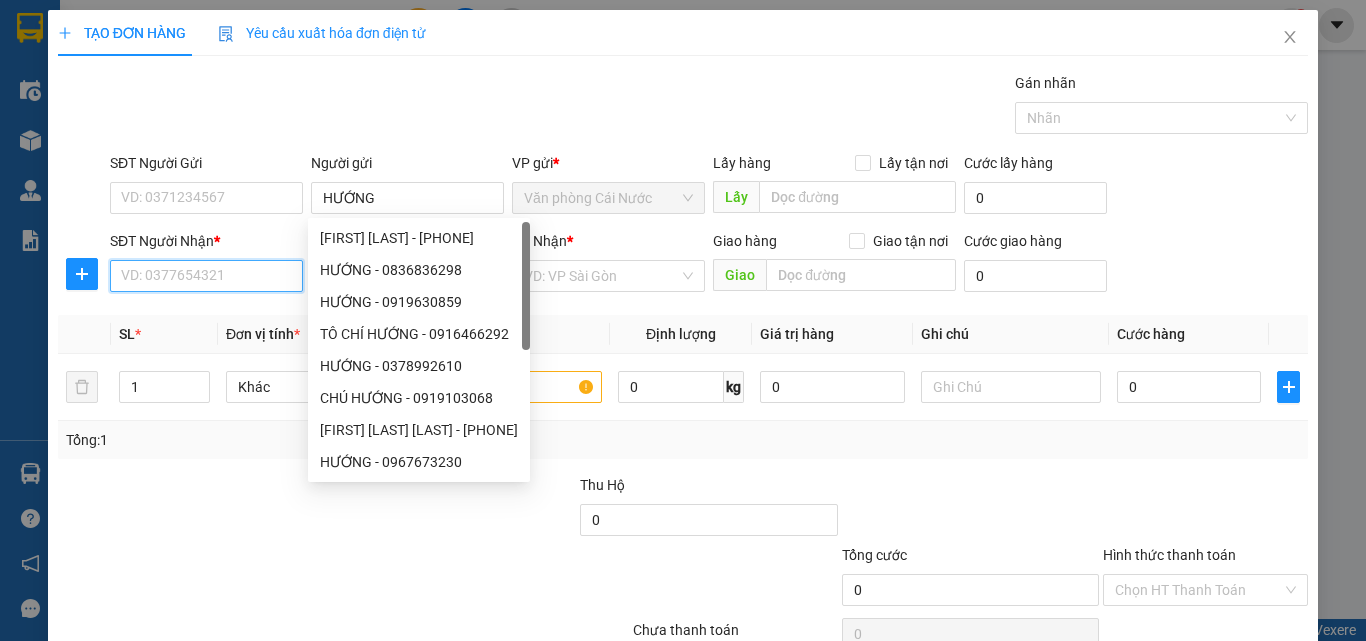 click on "SĐT Người Nhận  *" at bounding box center [206, 276] 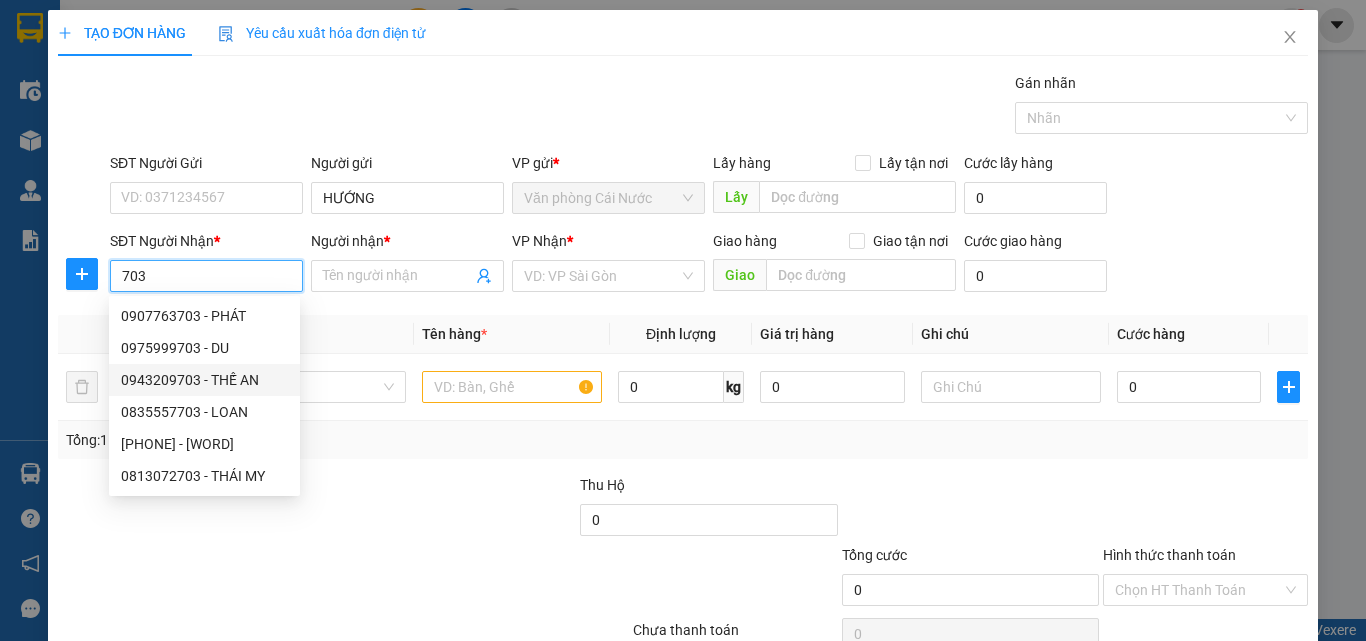 click on "0943209703 - THẾ AN" at bounding box center (204, 380) 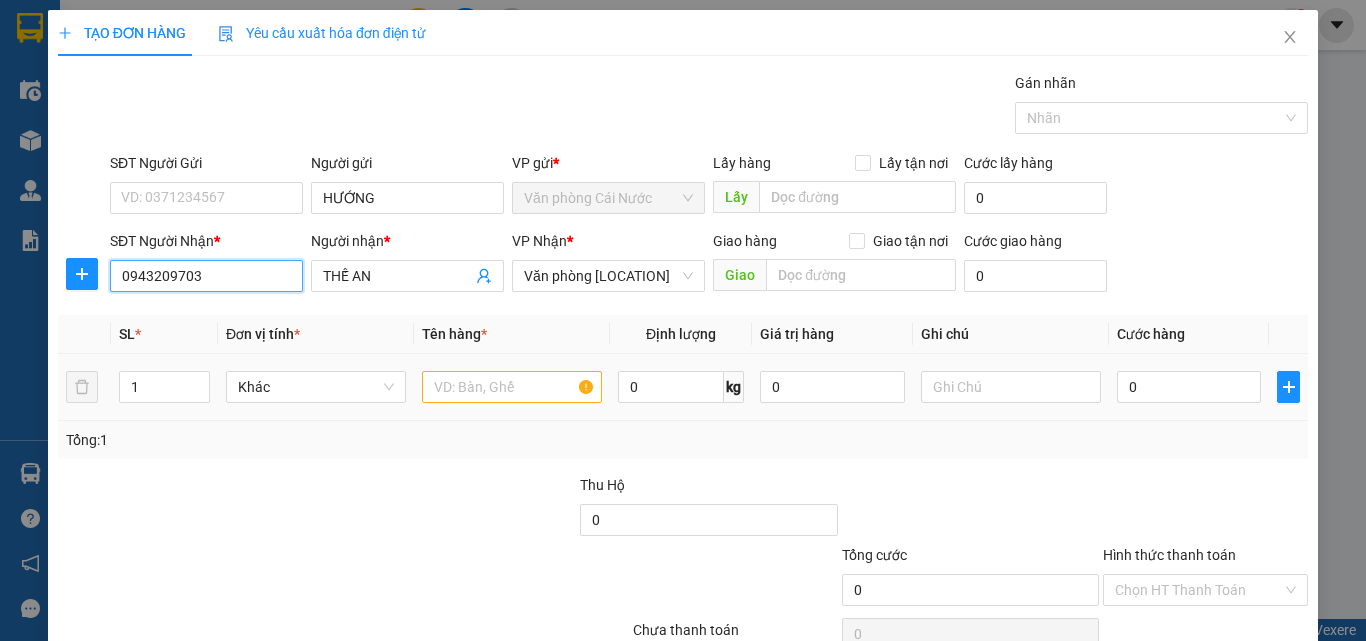 type on "0943209703" 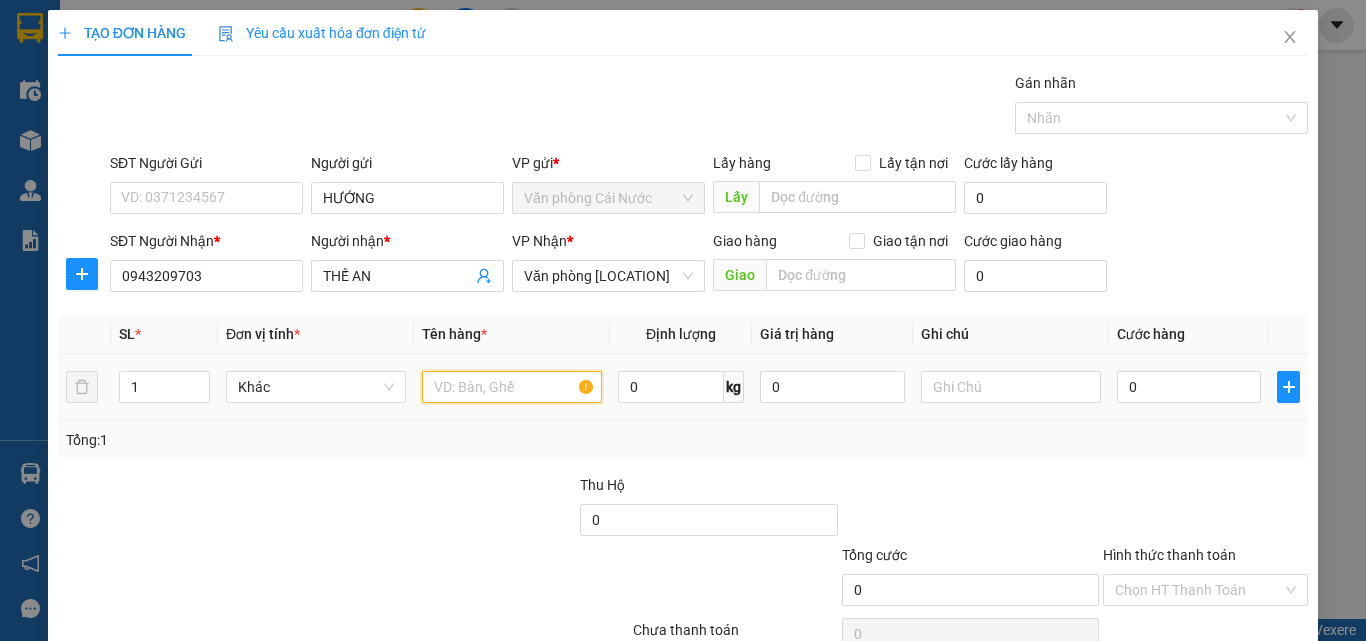 click at bounding box center [512, 387] 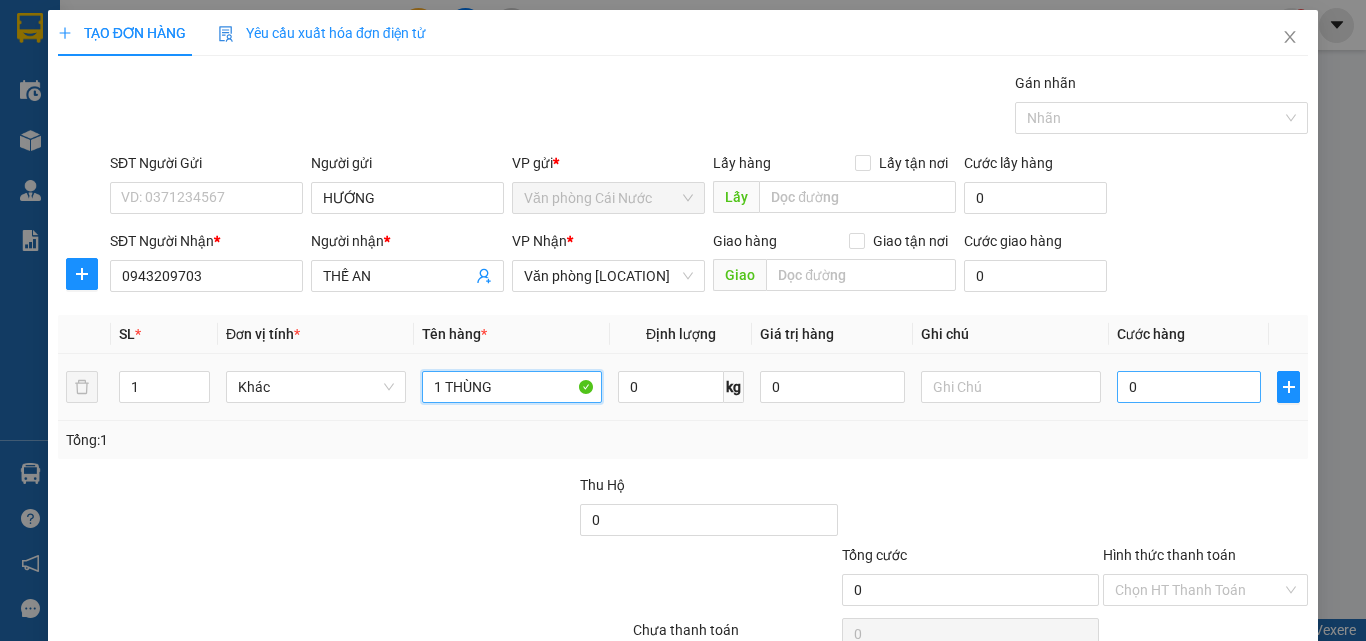 type on "1 THÙNG" 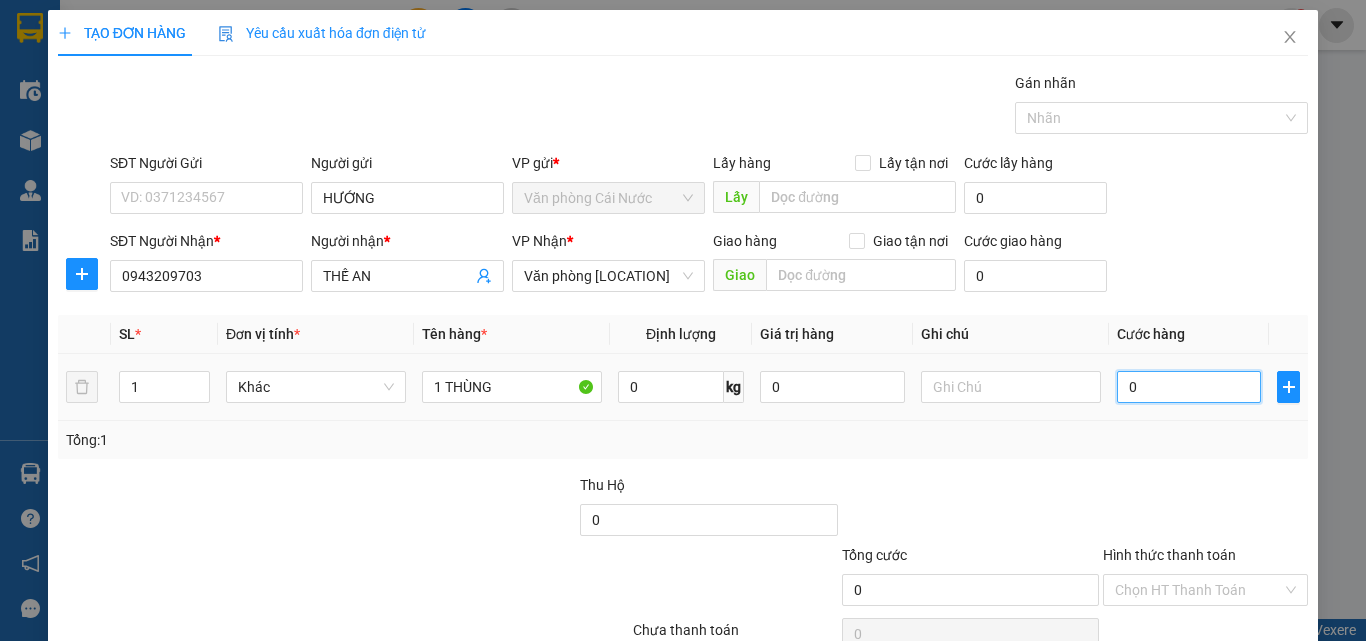 click on "0" at bounding box center [1189, 387] 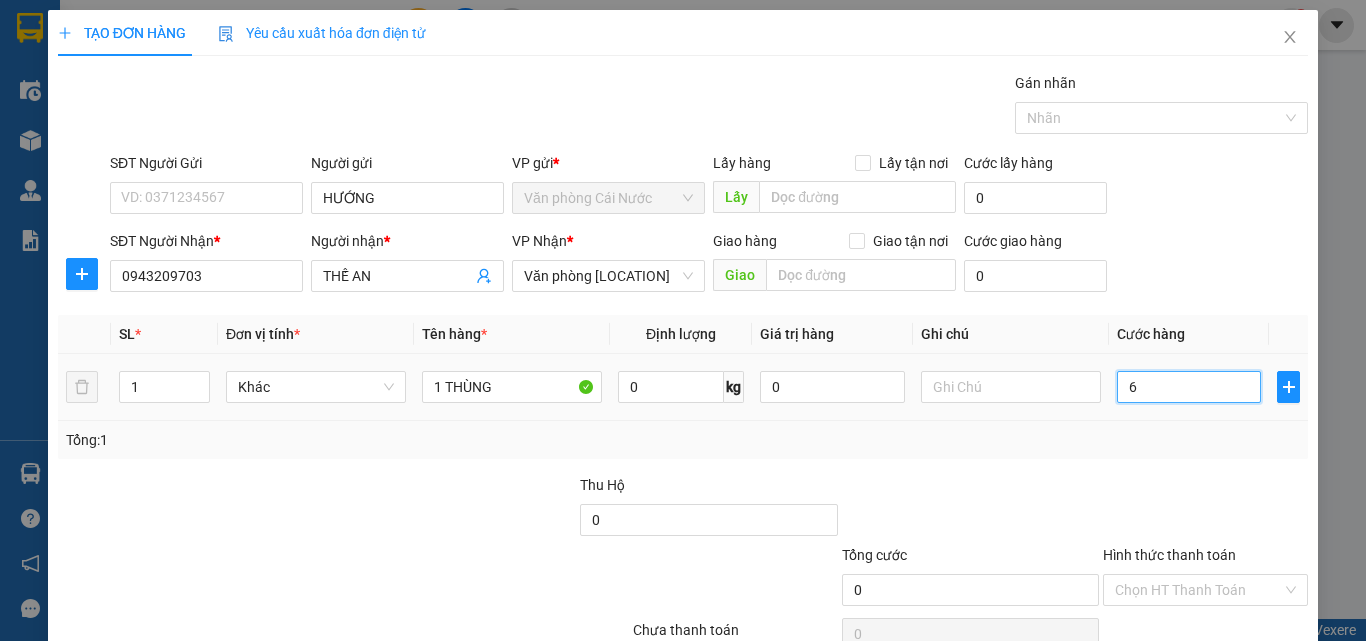type on "6" 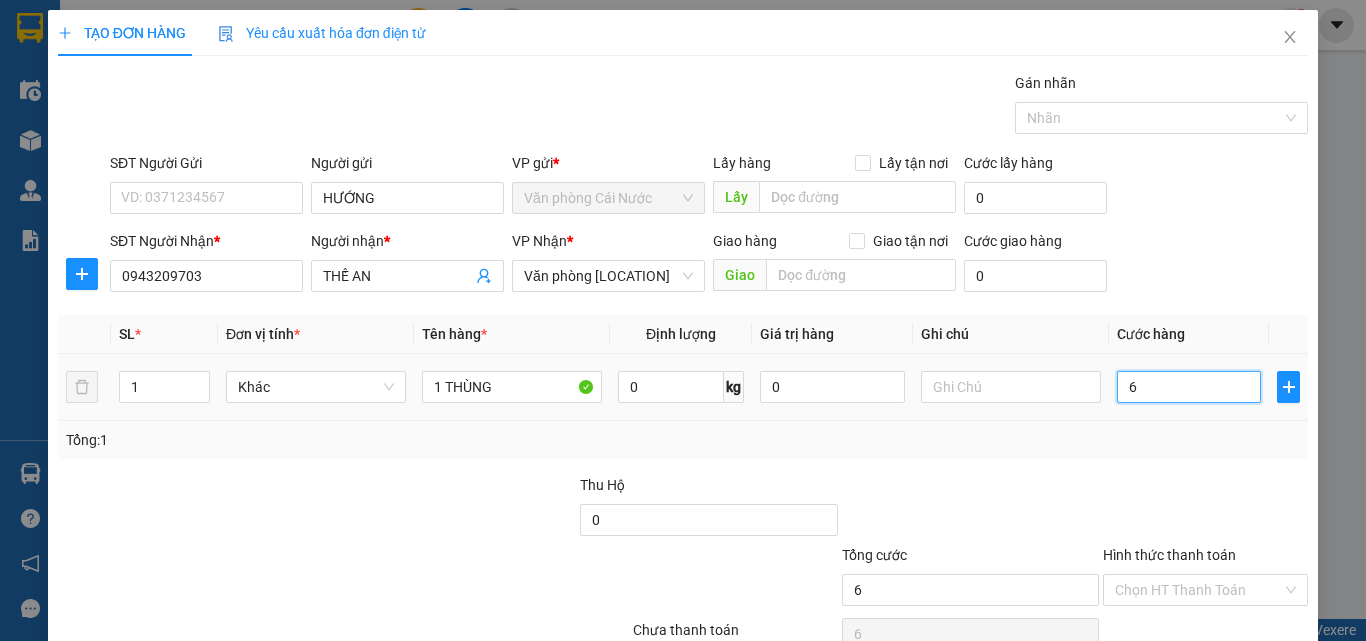 type on "60" 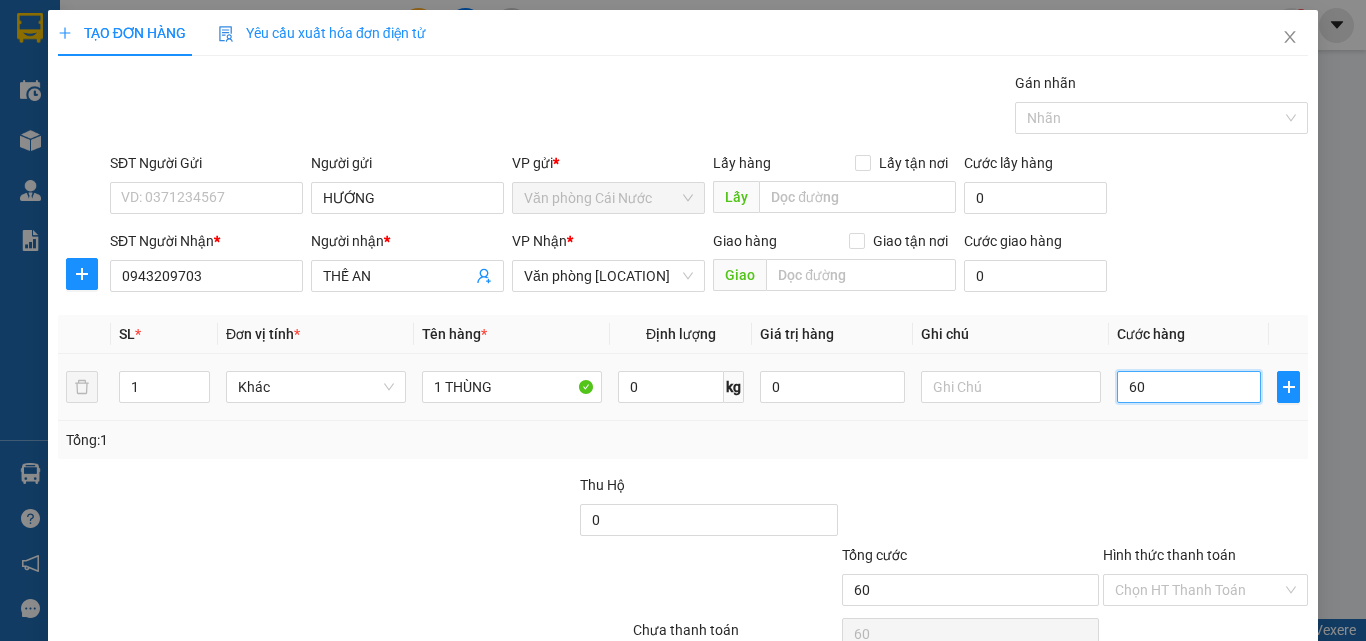scroll, scrollTop: 99, scrollLeft: 0, axis: vertical 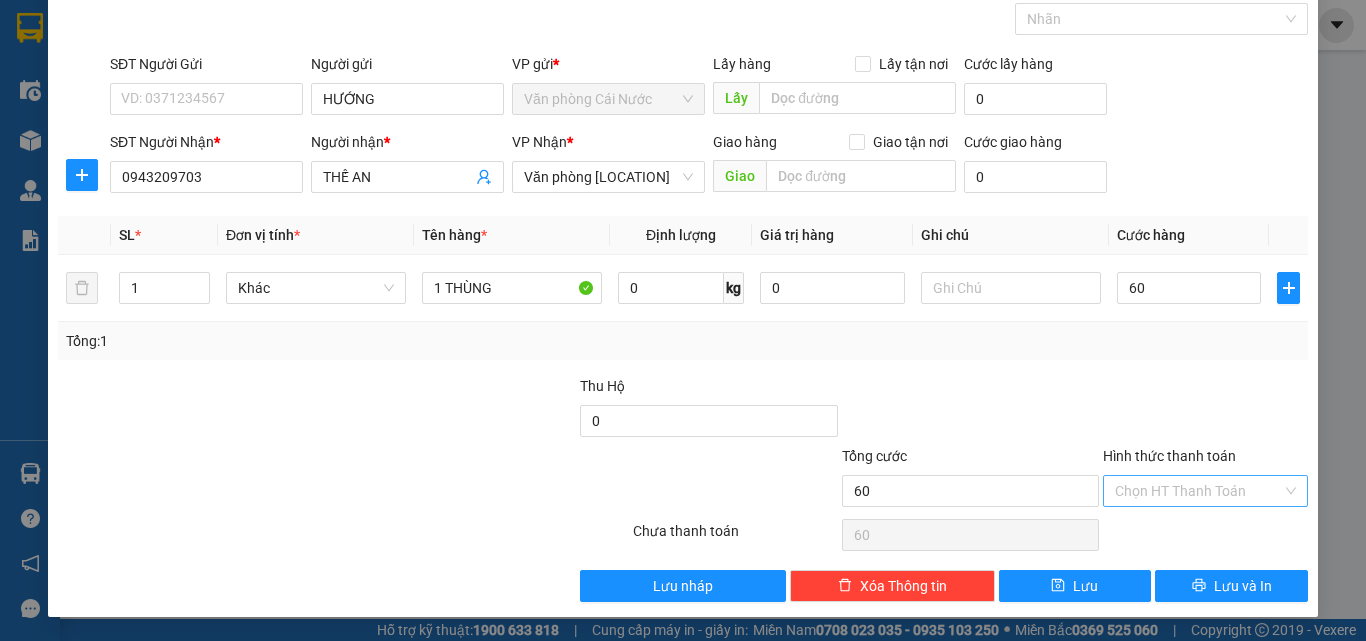 type on "60.000" 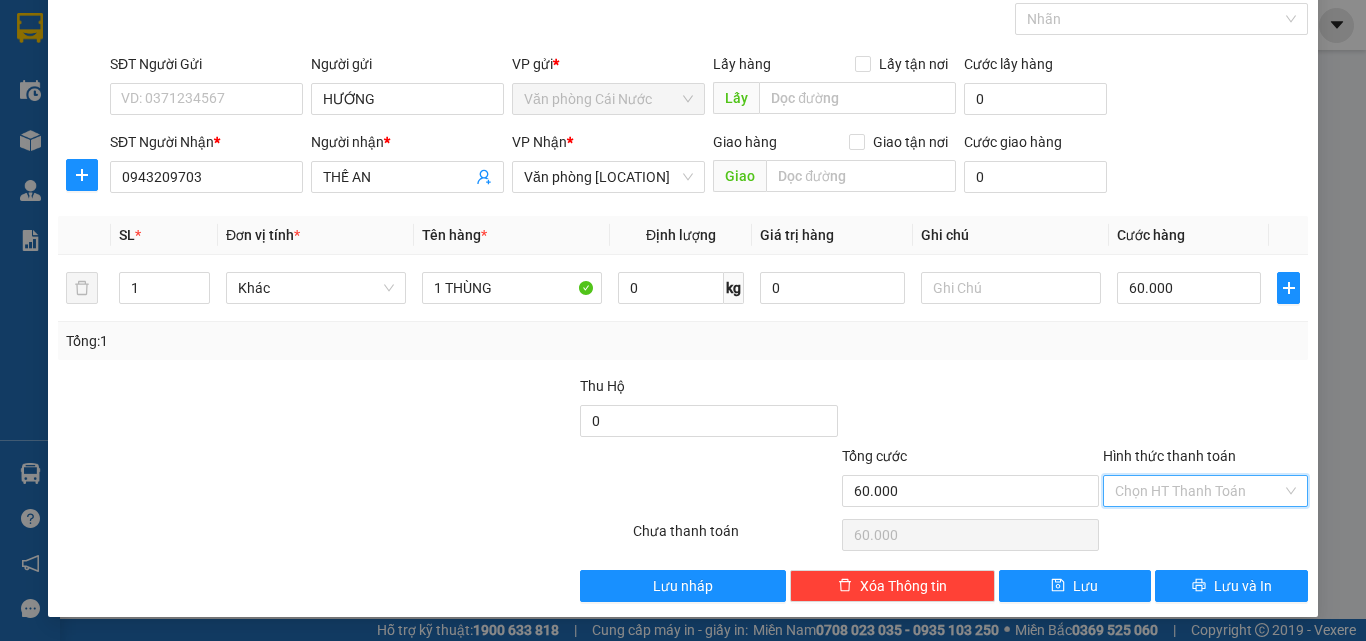 click on "Hình thức thanh toán" at bounding box center [1198, 491] 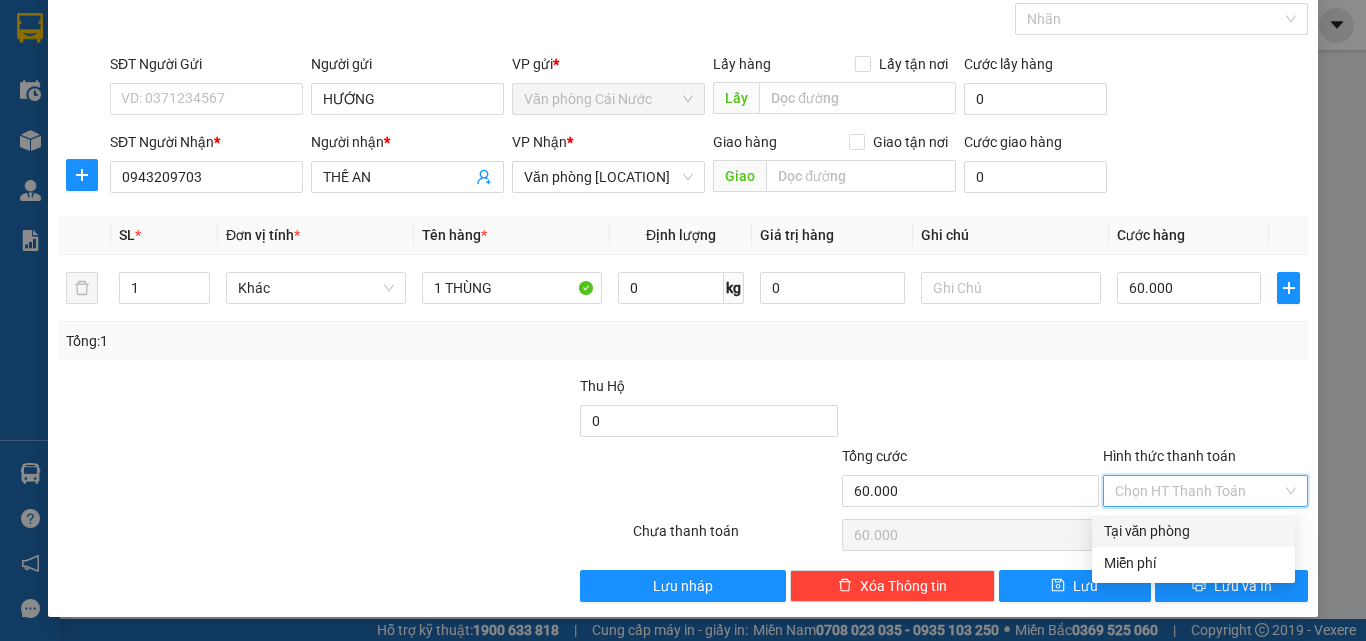 click on "Tại văn phòng" at bounding box center [1193, 531] 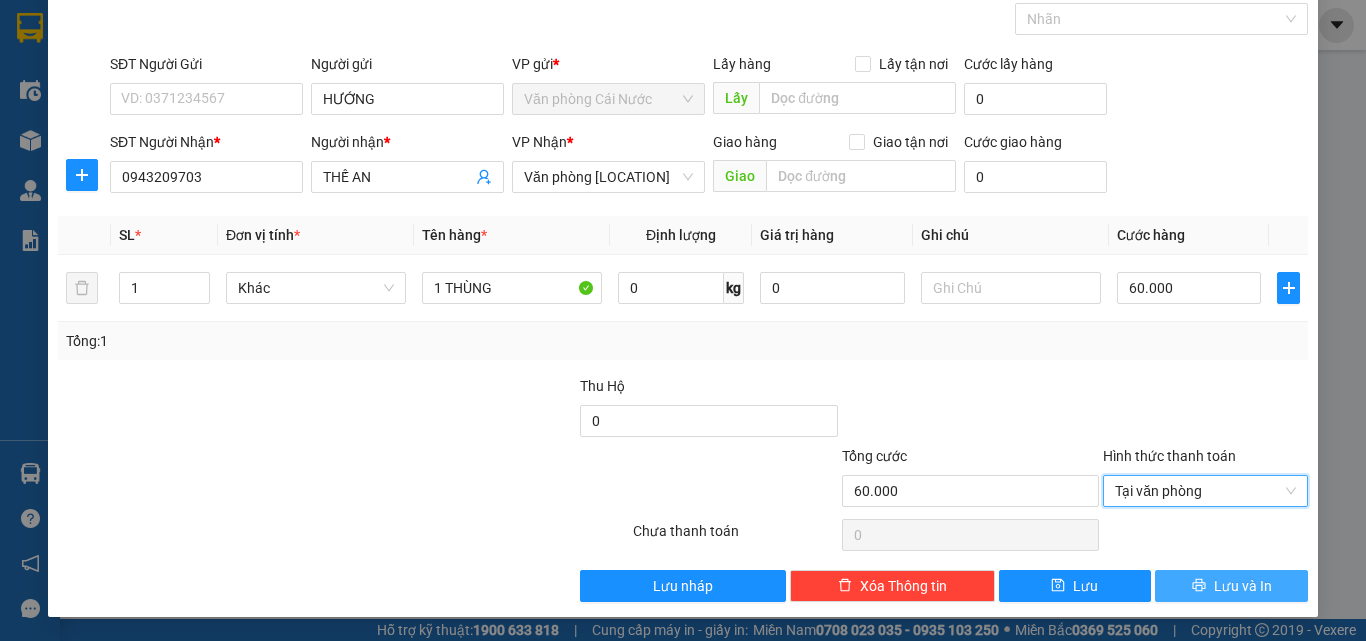 click on "Lưu và In" at bounding box center [1231, 586] 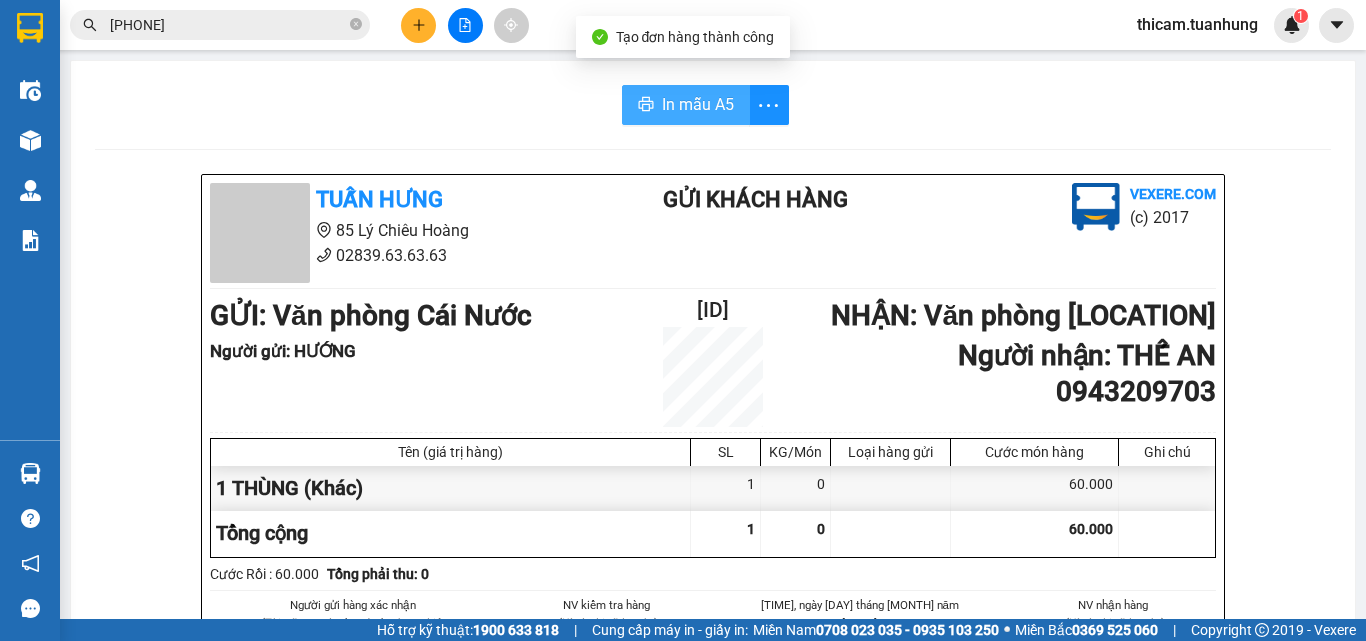 click on "In mẫu A5" at bounding box center (686, 105) 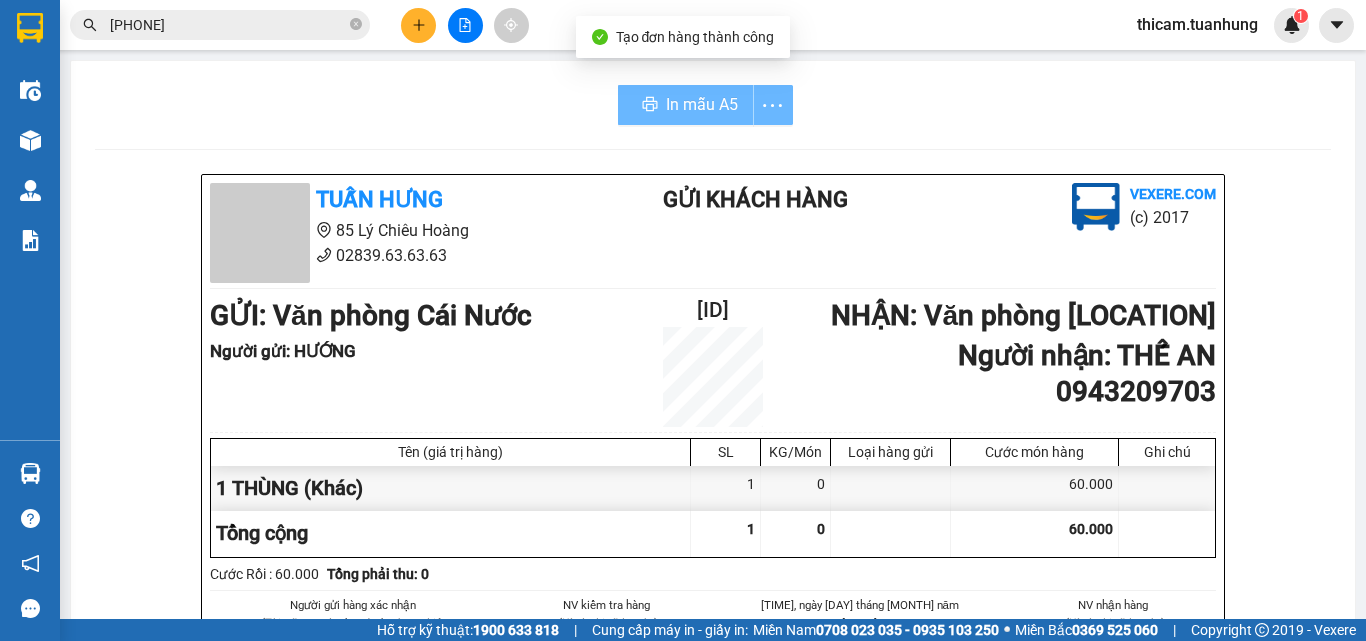 scroll, scrollTop: 0, scrollLeft: 0, axis: both 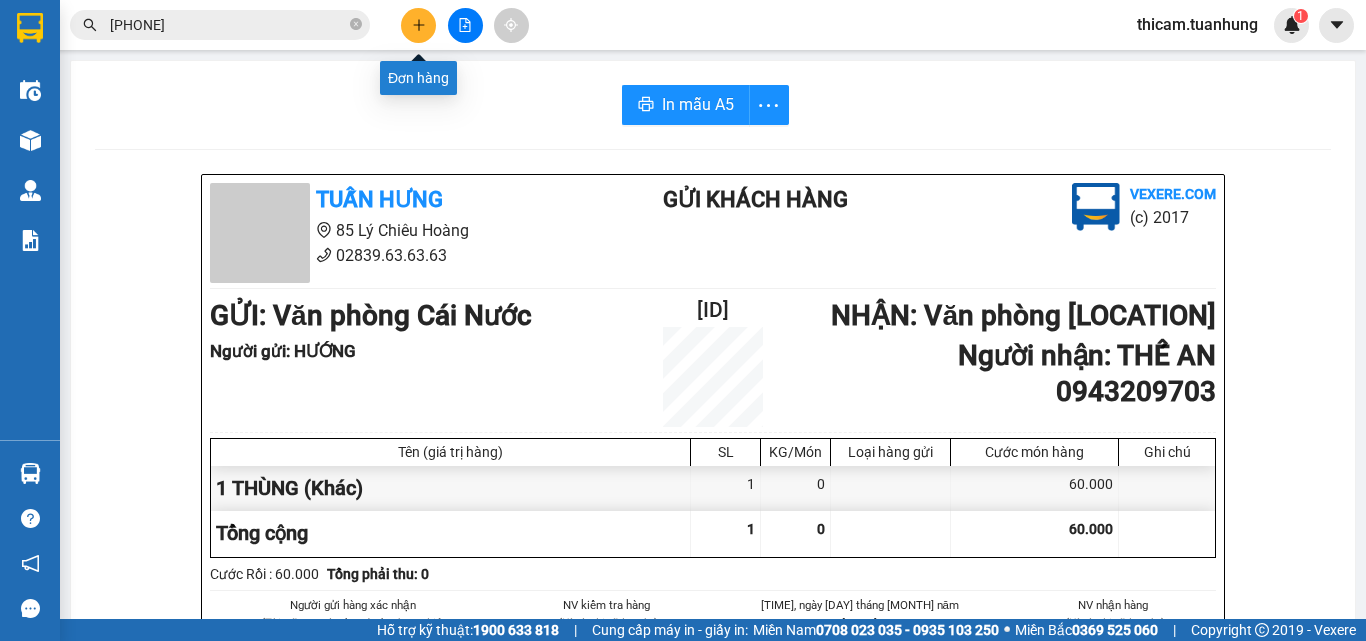 click 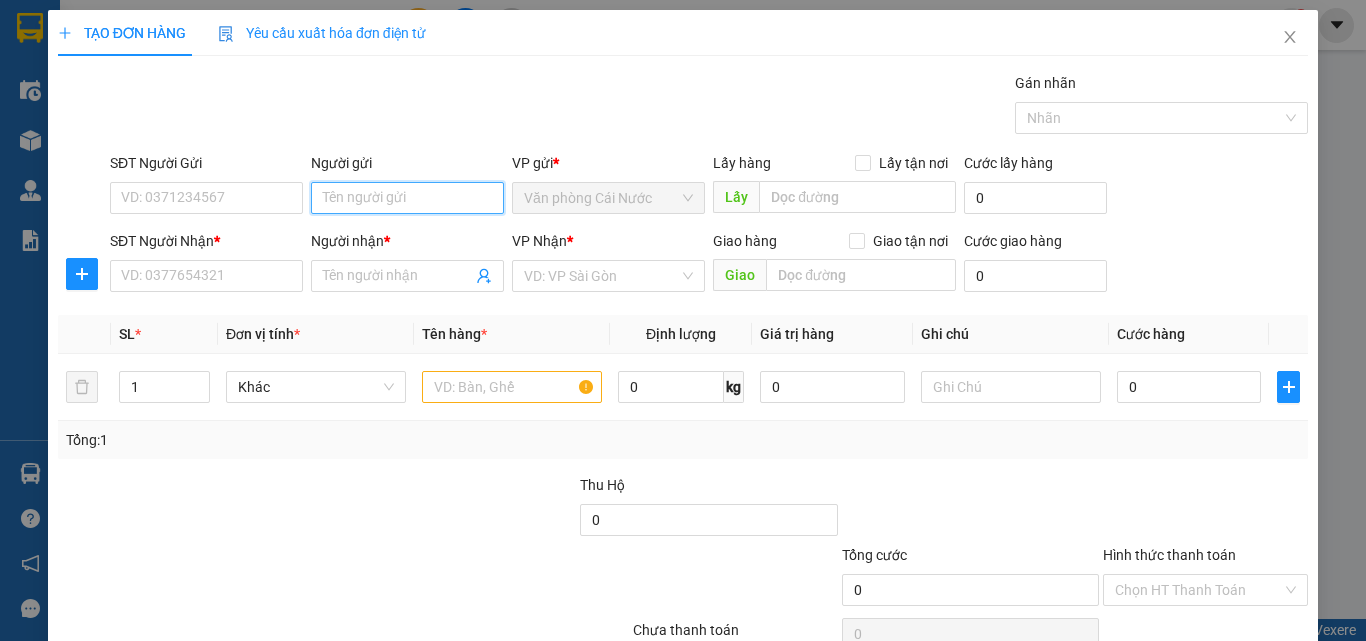 click on "Người gửi" at bounding box center (407, 198) 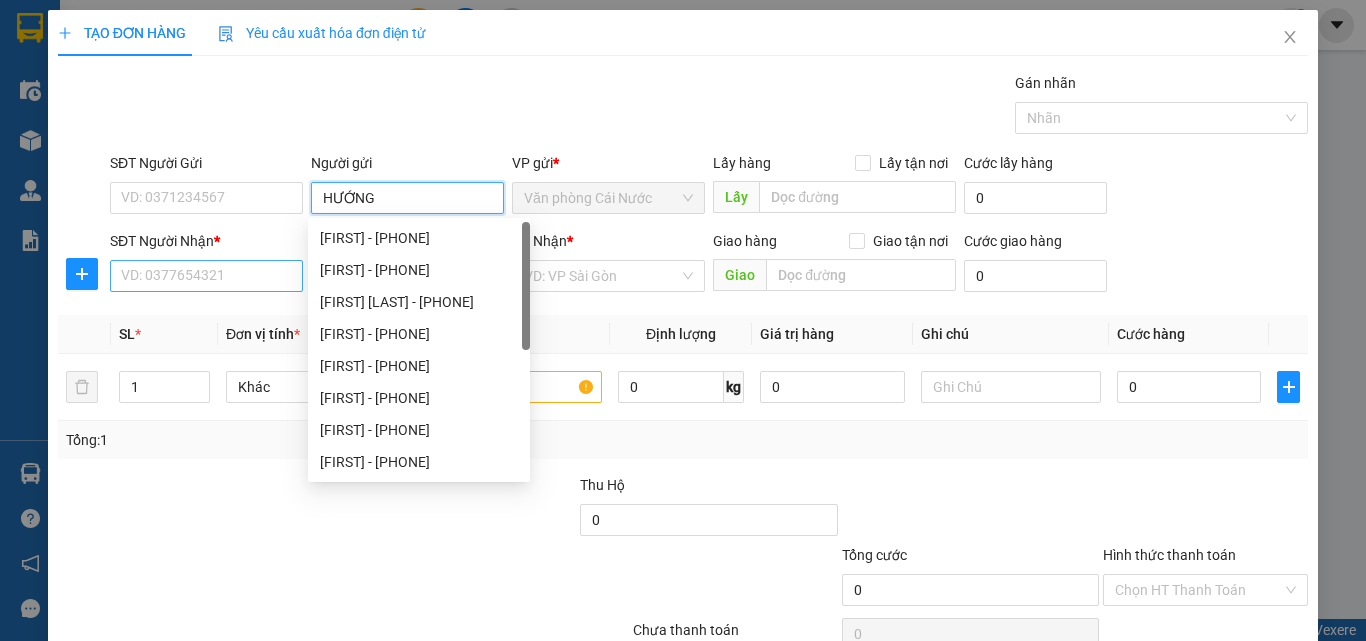 type on "HƯỚNG" 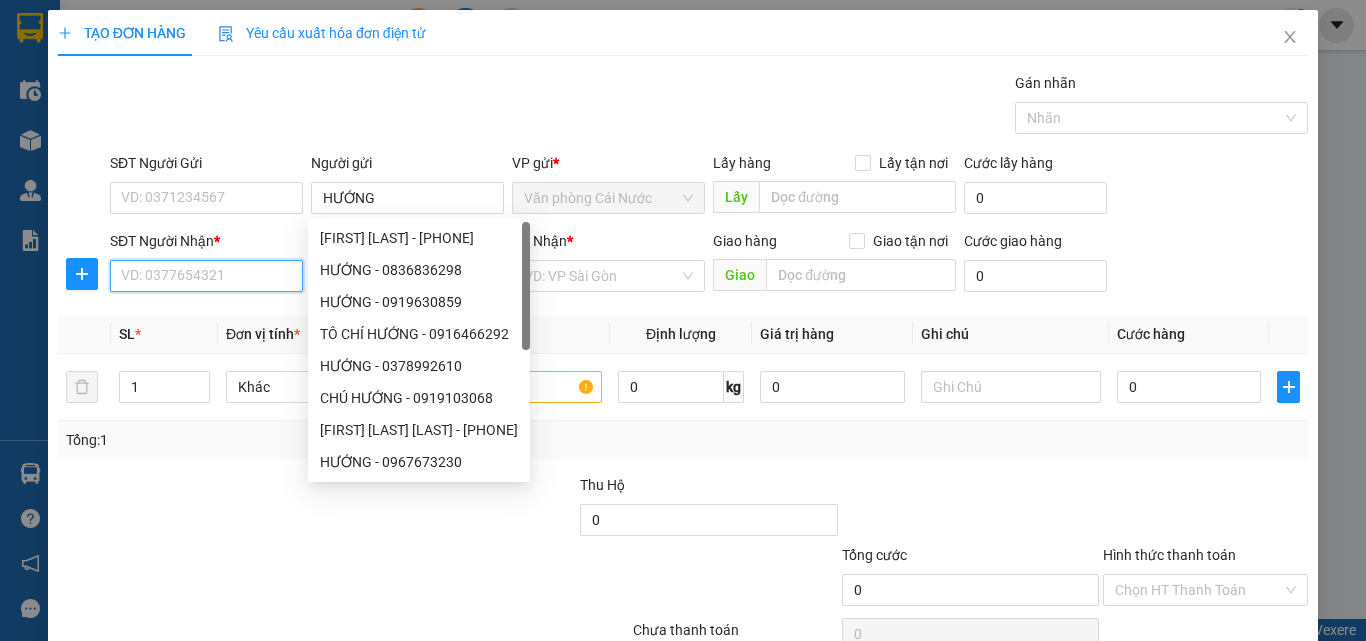 click on "SĐT Người Nhận  *" at bounding box center [206, 276] 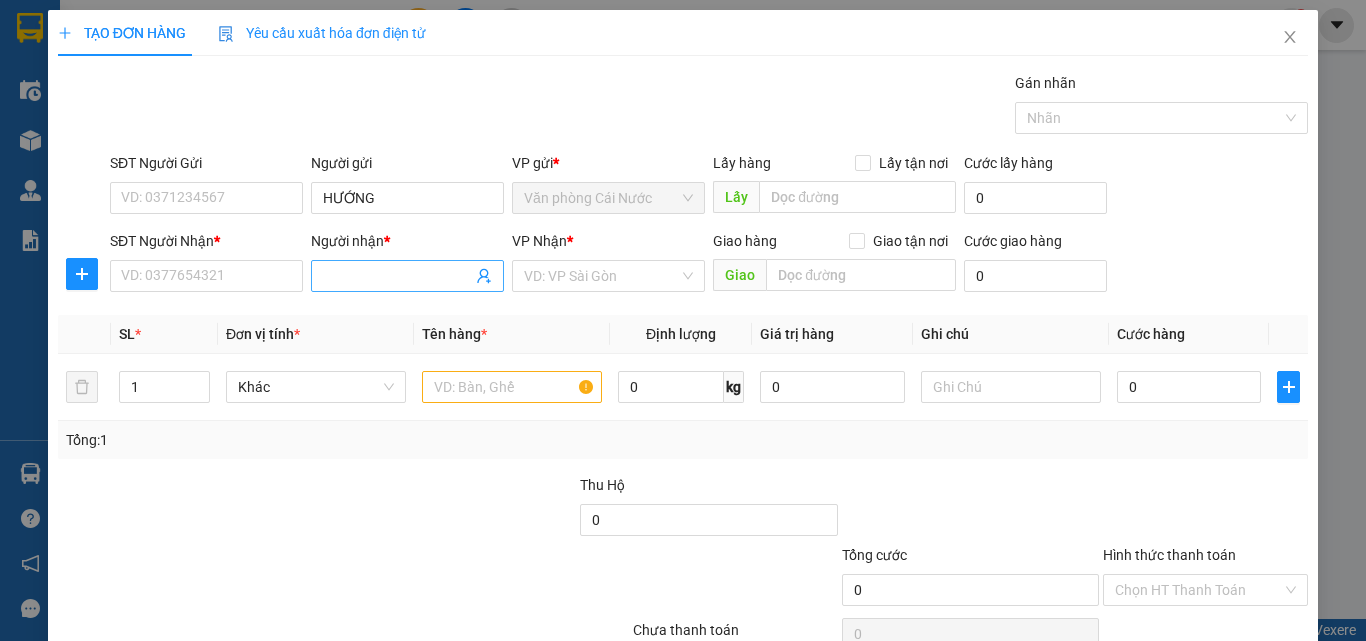 click on "Người nhận  *" at bounding box center (397, 276) 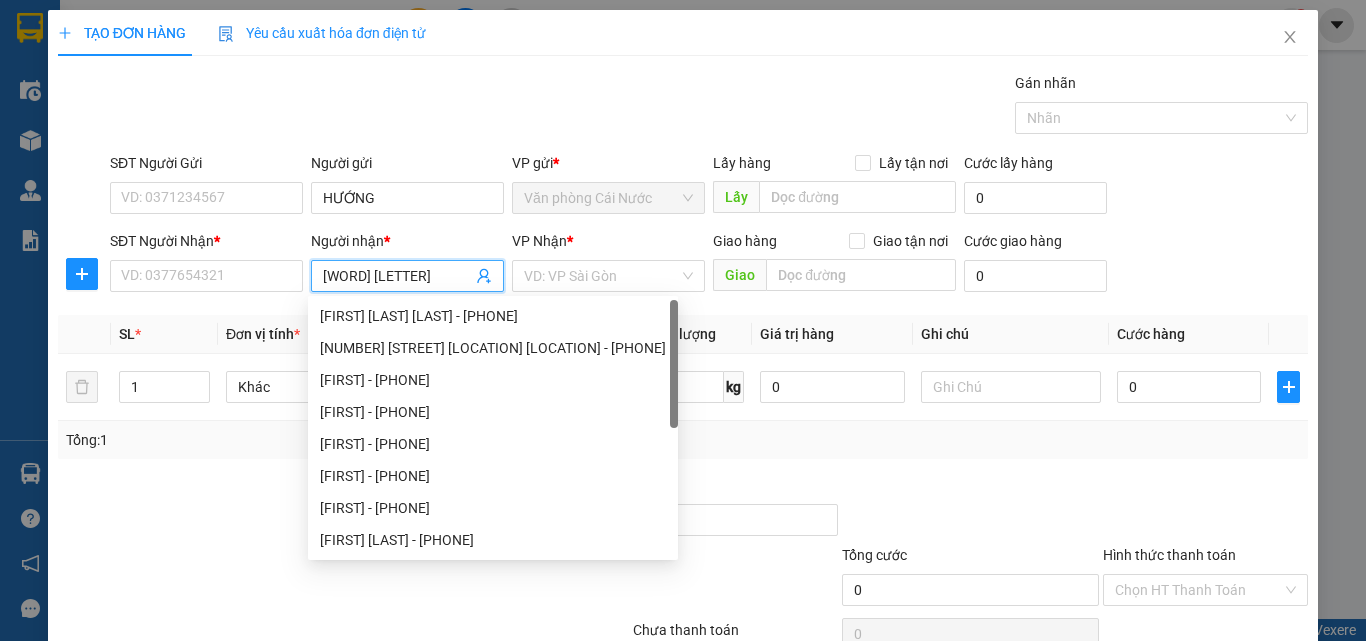 type on "[WORD] [LETTER]" 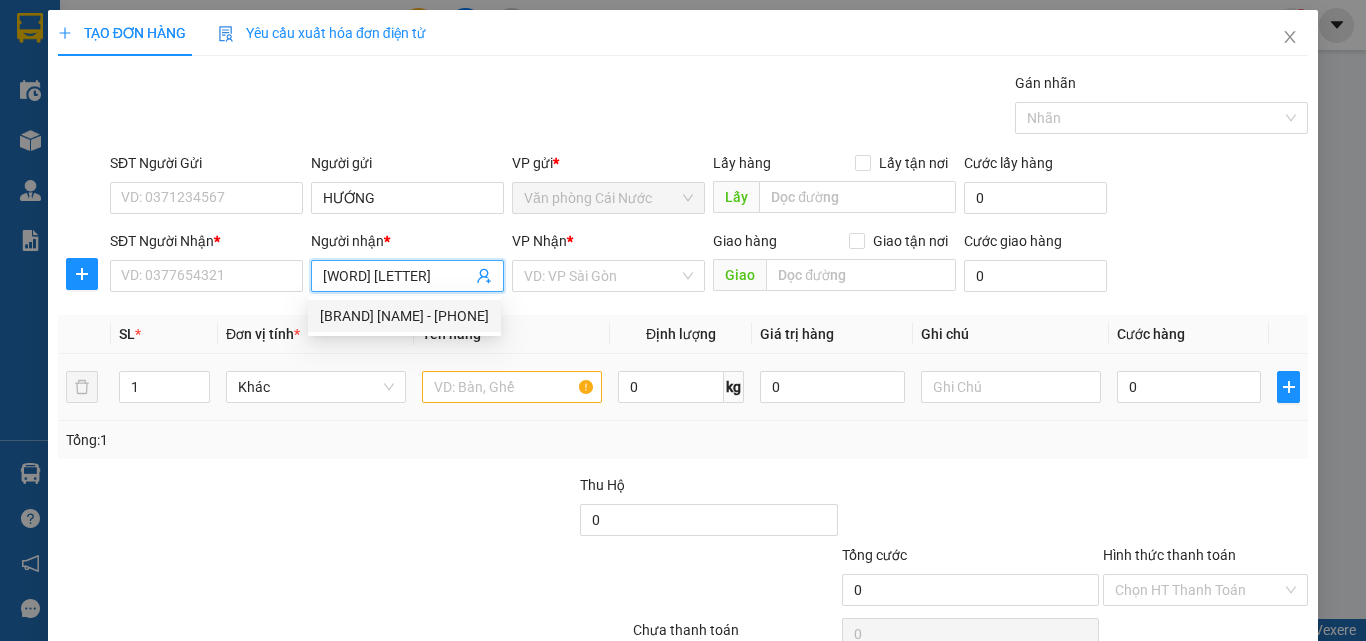 scroll, scrollTop: 99, scrollLeft: 0, axis: vertical 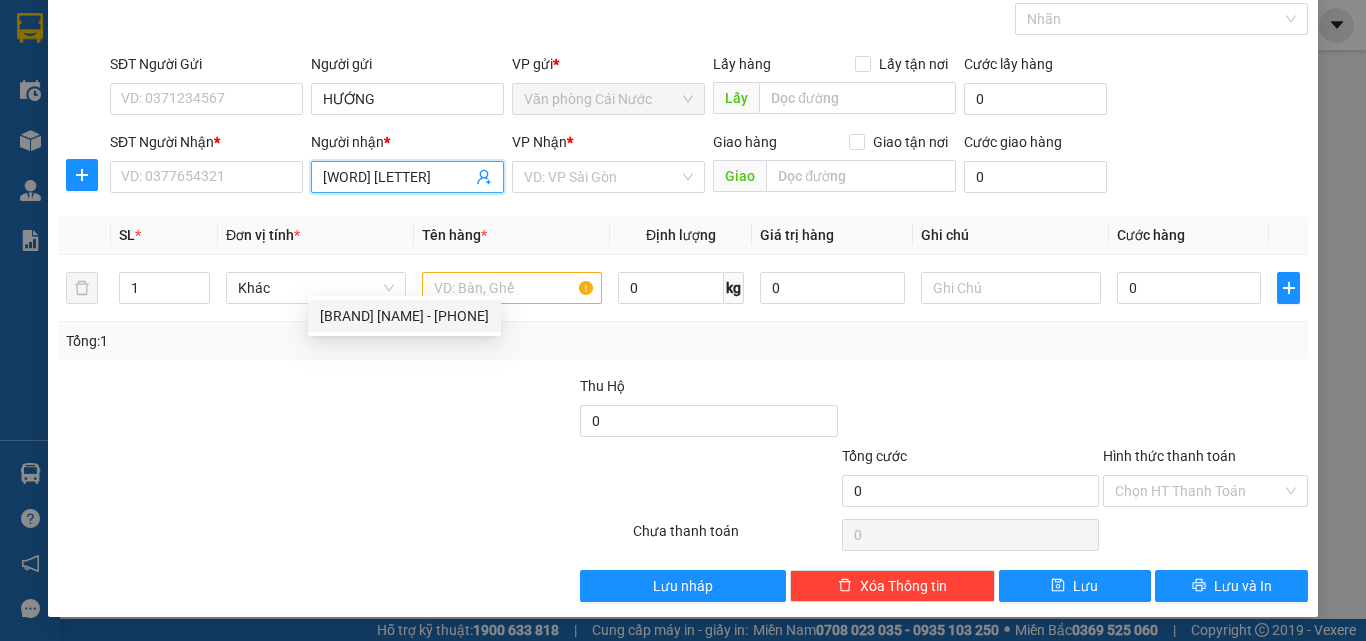 click on "[BRAND] [NAME] - [PHONE]" at bounding box center (404, 316) 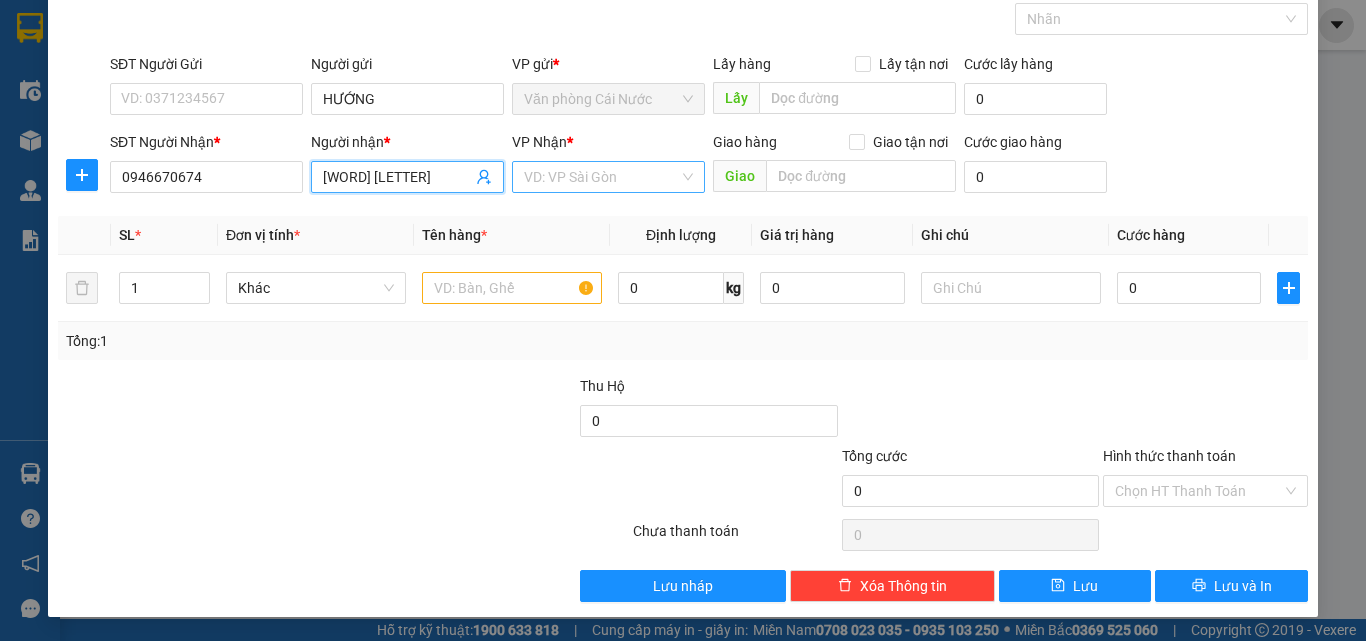 type on "[WORD] [LETTER]" 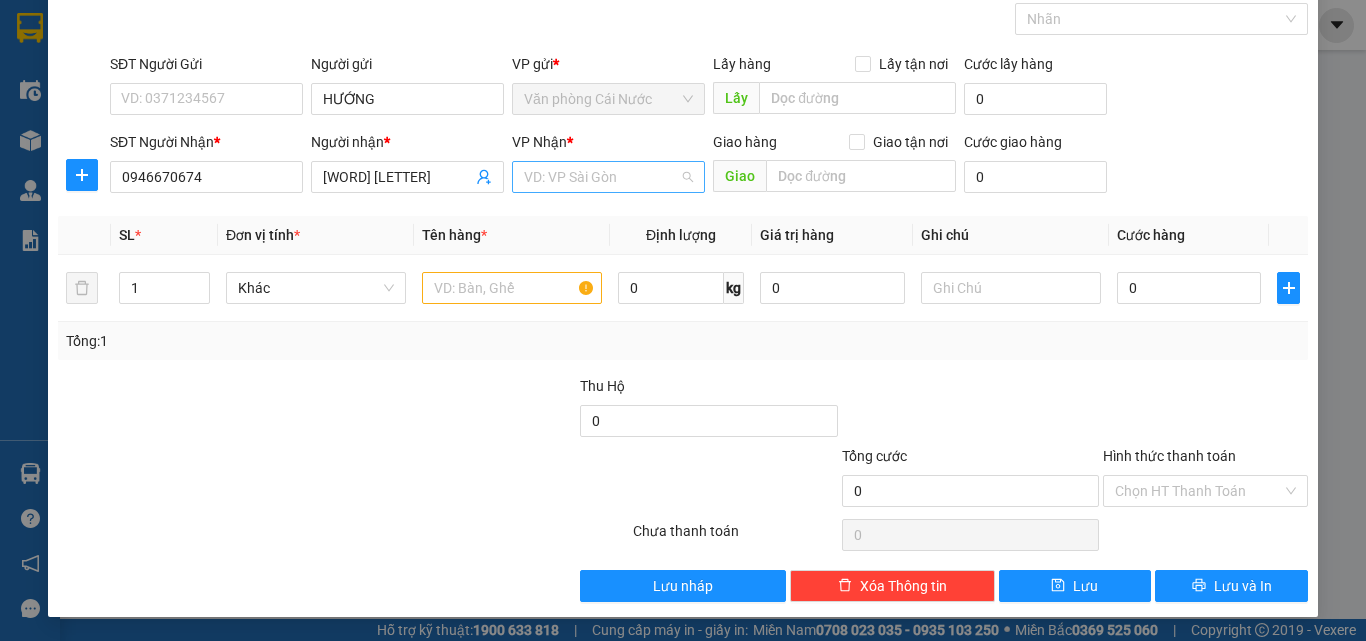 click at bounding box center (601, 177) 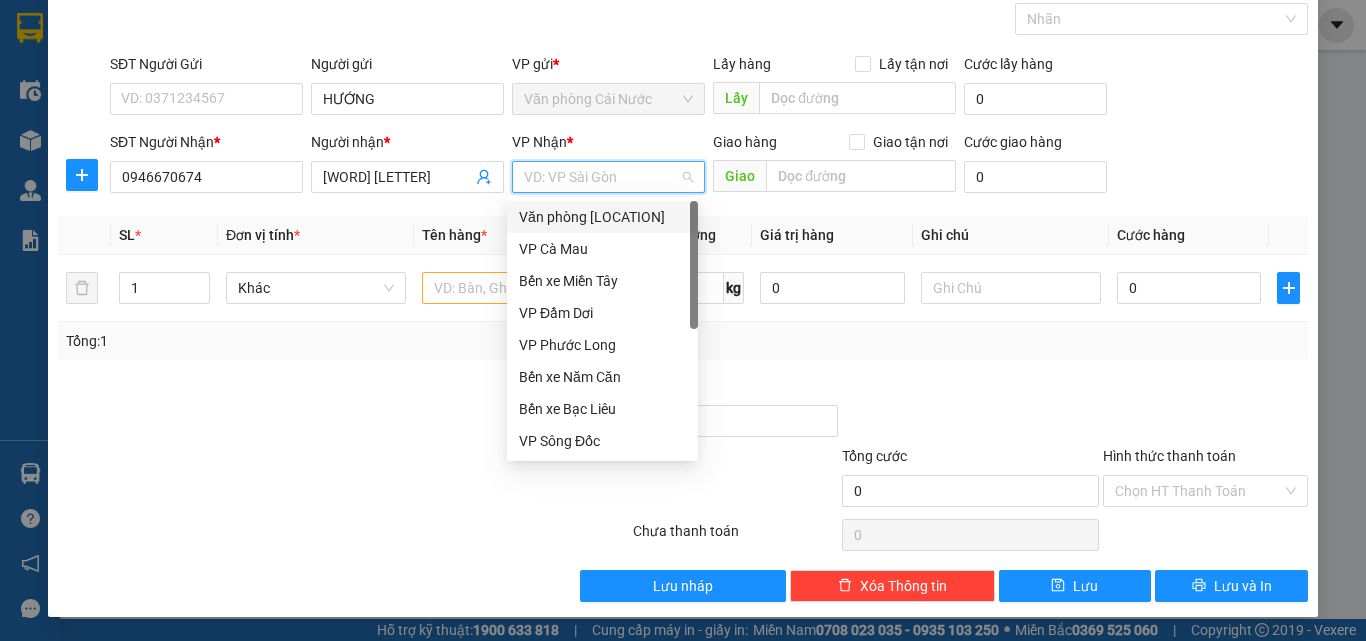 click on "Văn phòng [LOCATION]" at bounding box center [602, 217] 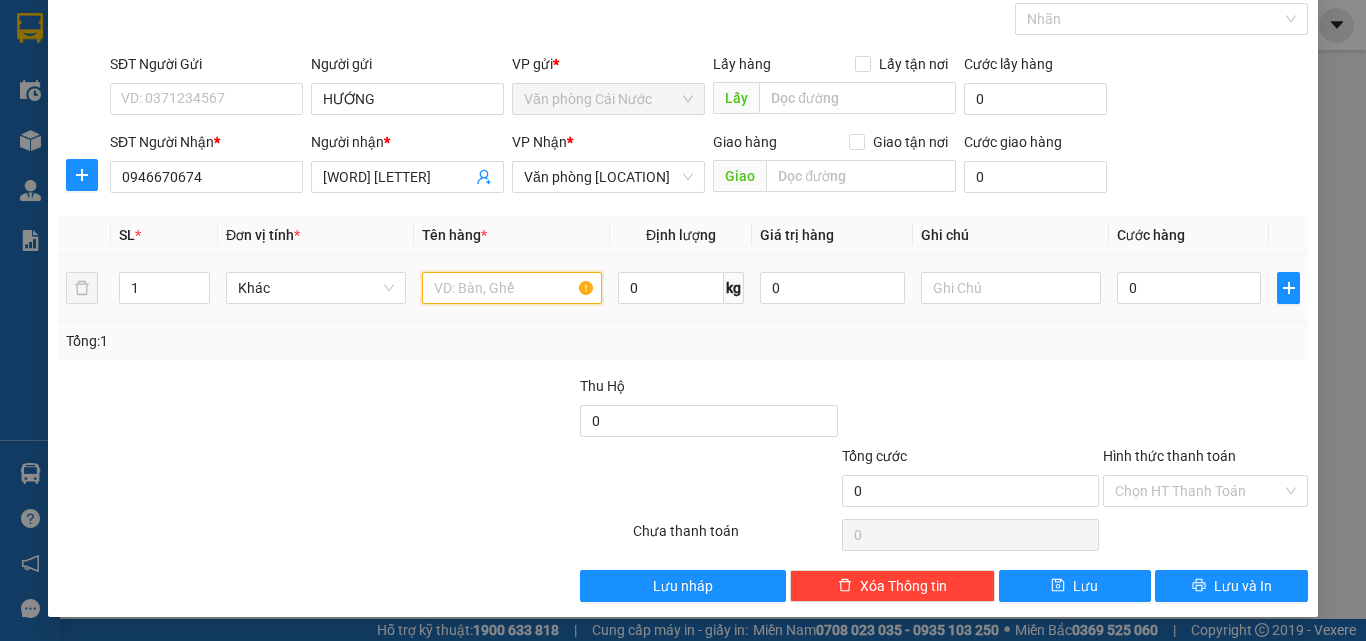 click at bounding box center (512, 288) 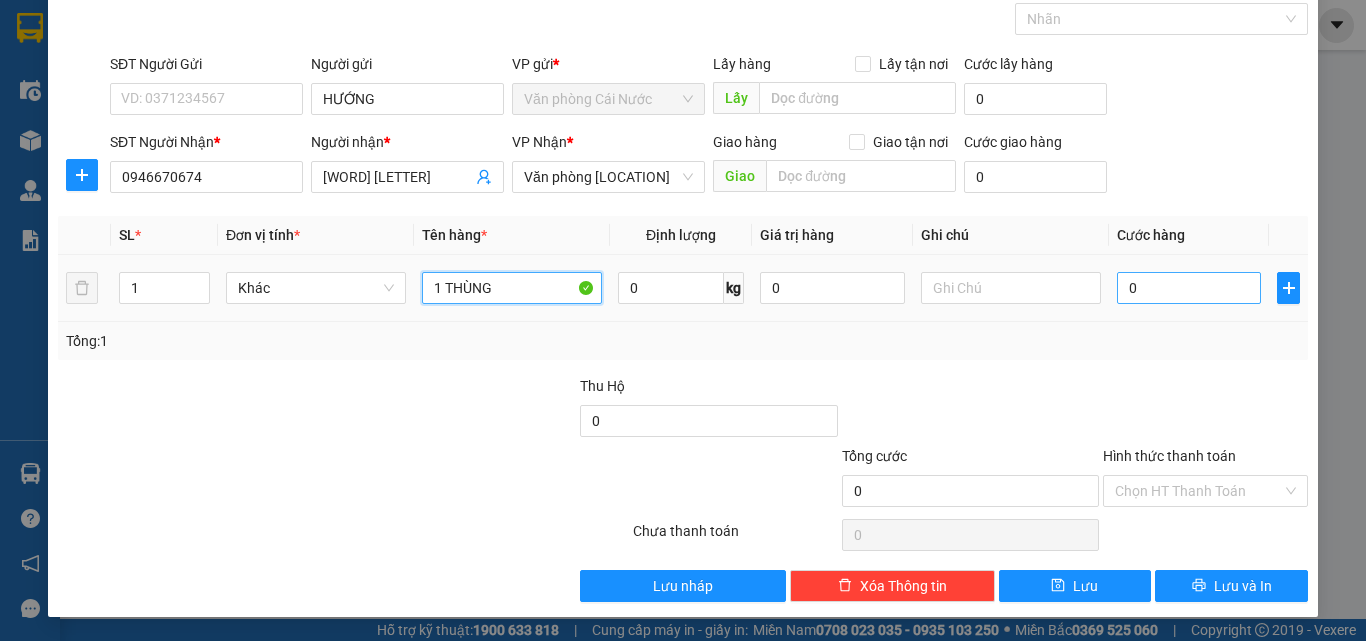 type on "1 THÙNG" 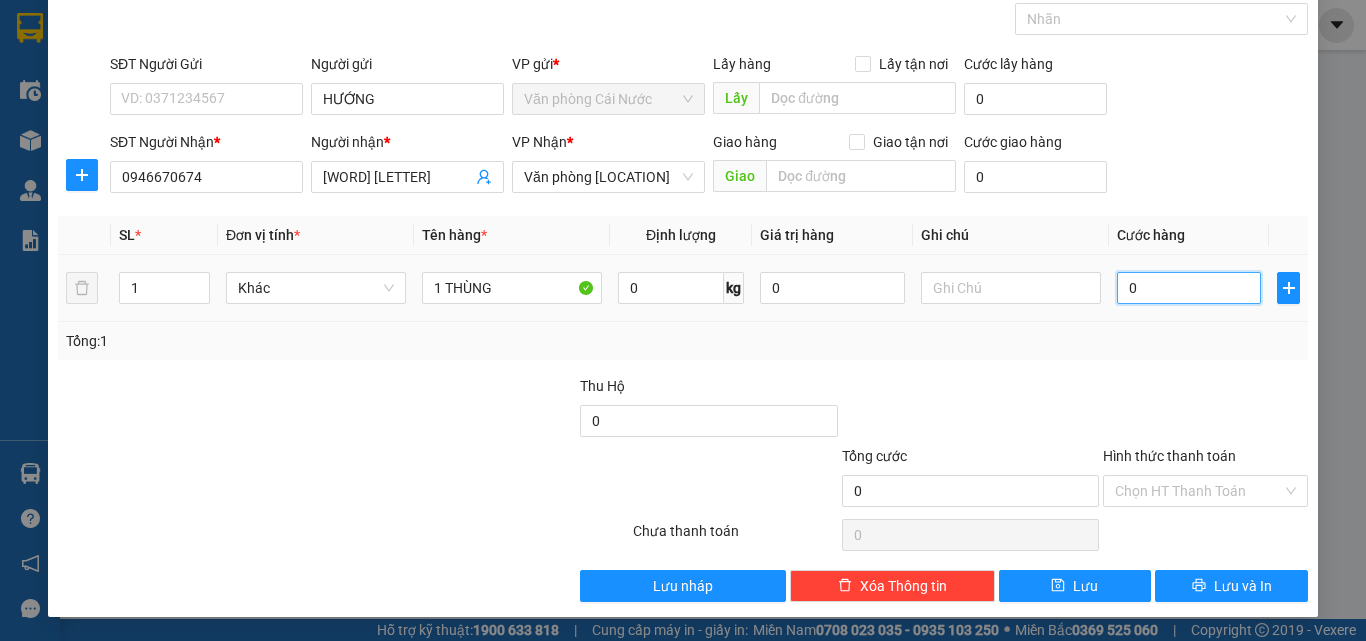 click on "0" at bounding box center [1189, 288] 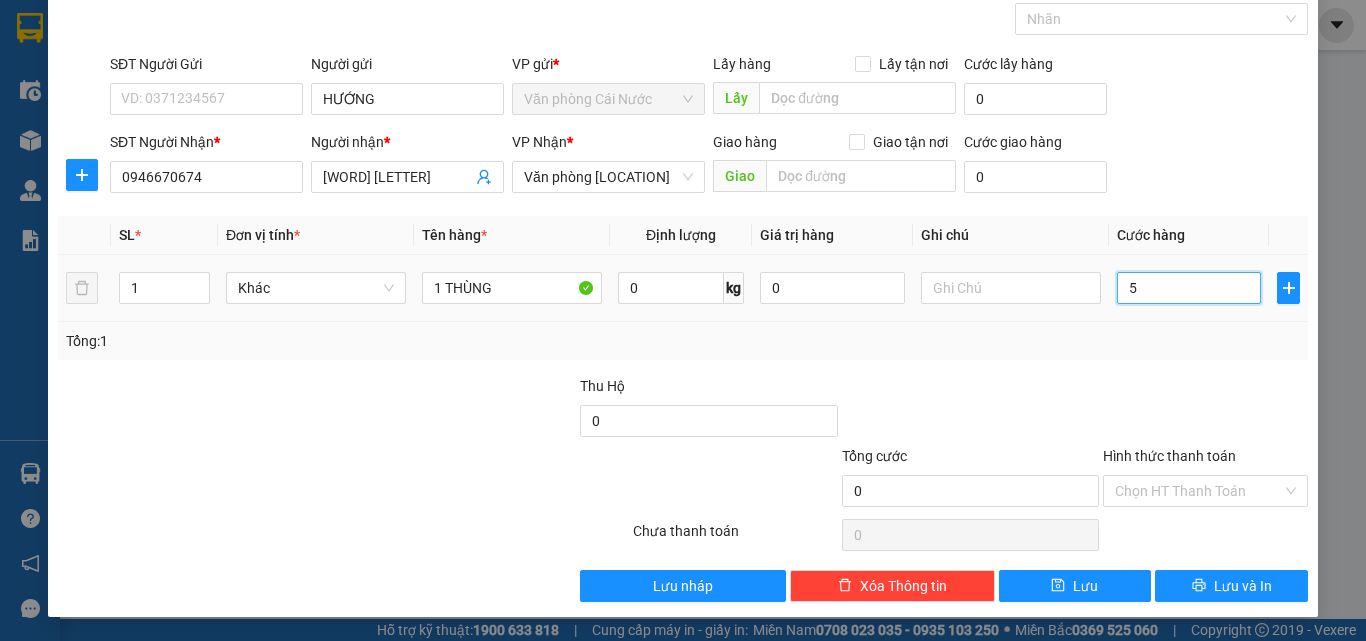 type on "5" 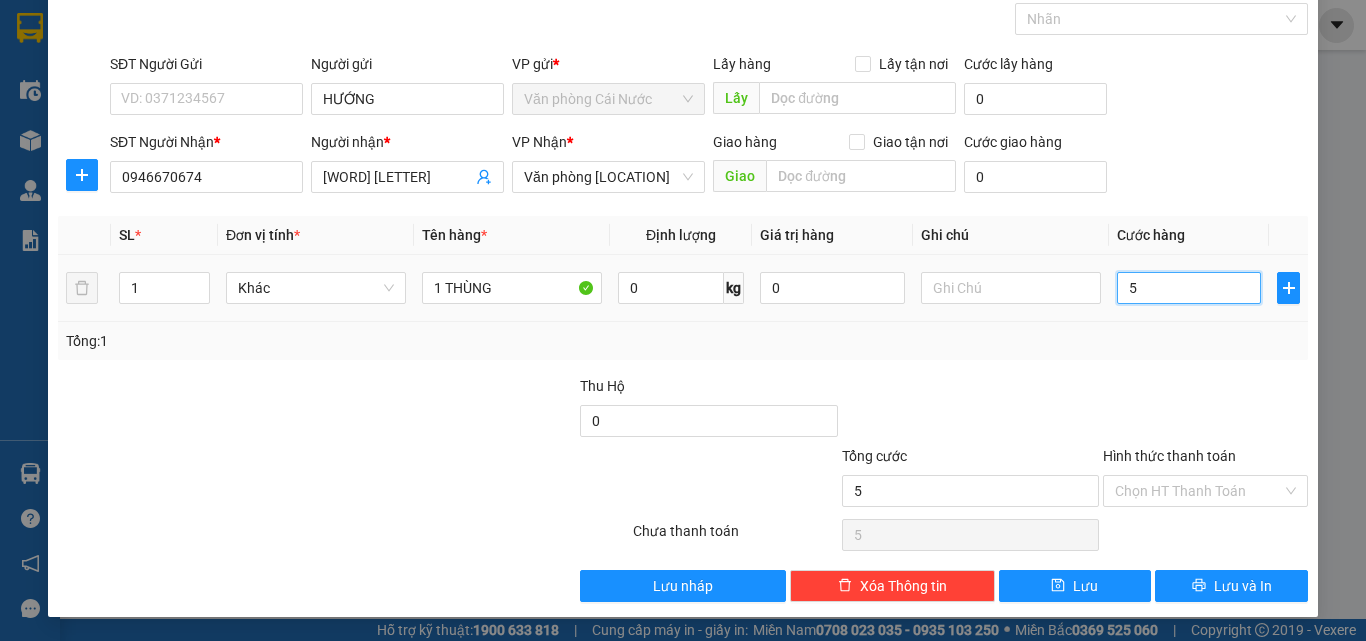 type on "50" 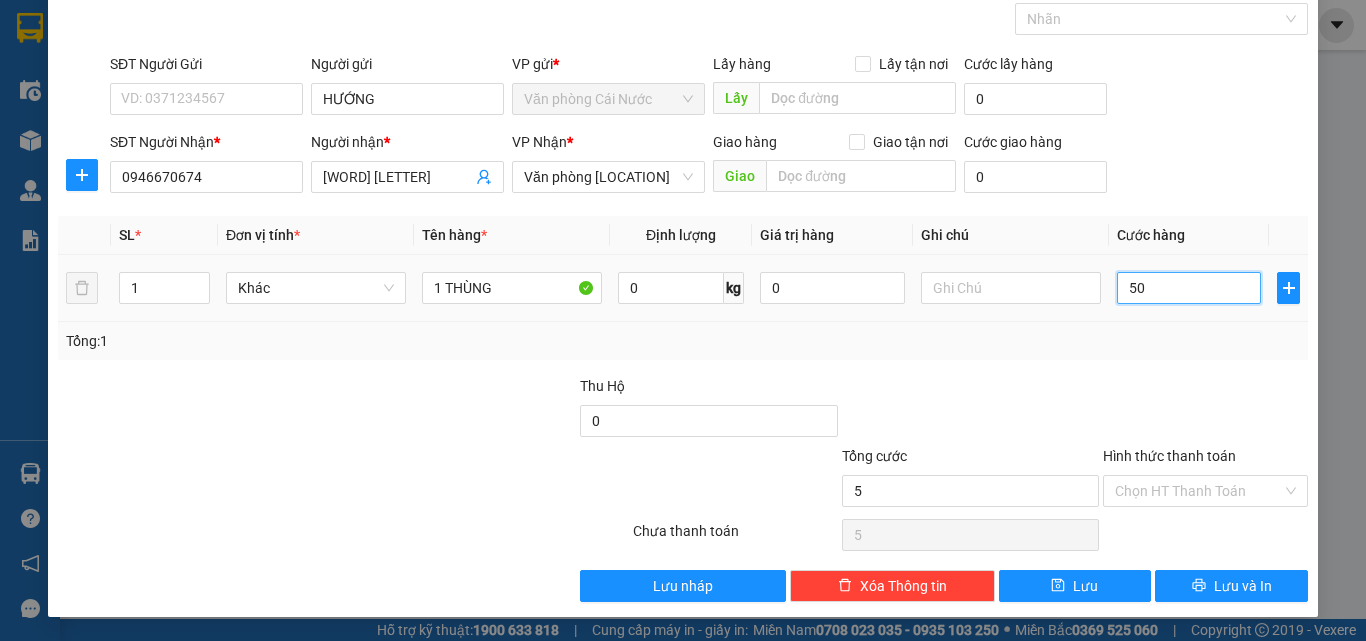 type on "50" 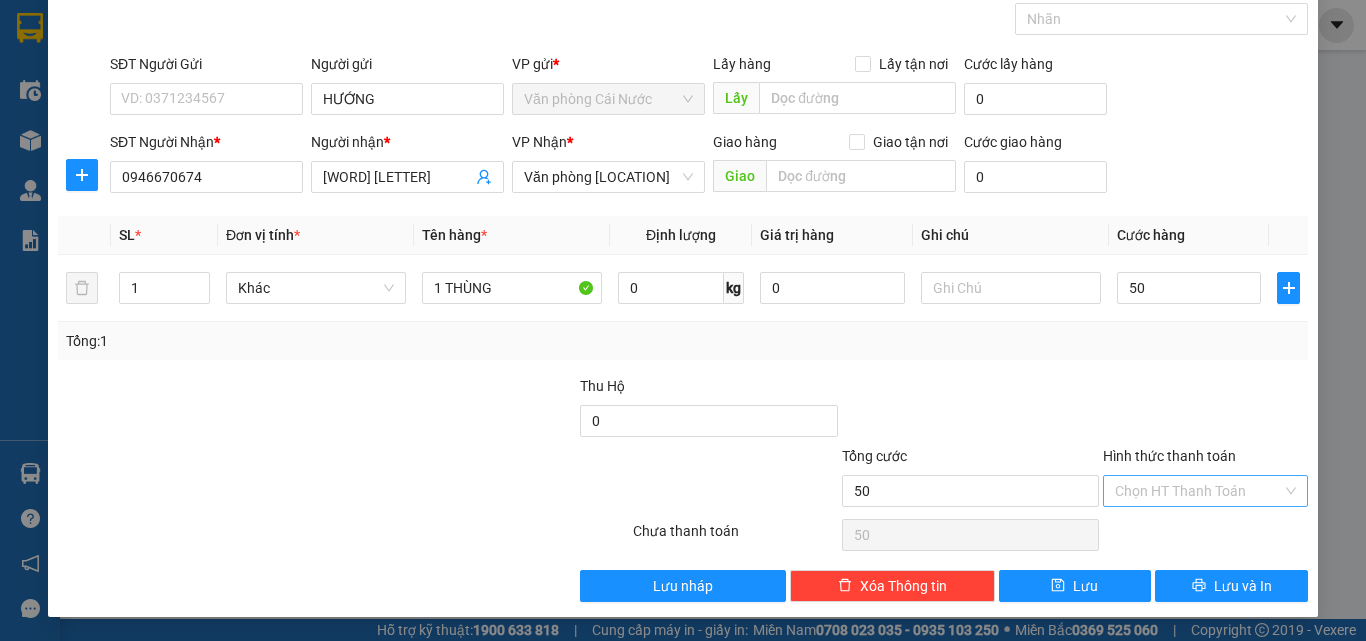 type on "50.000" 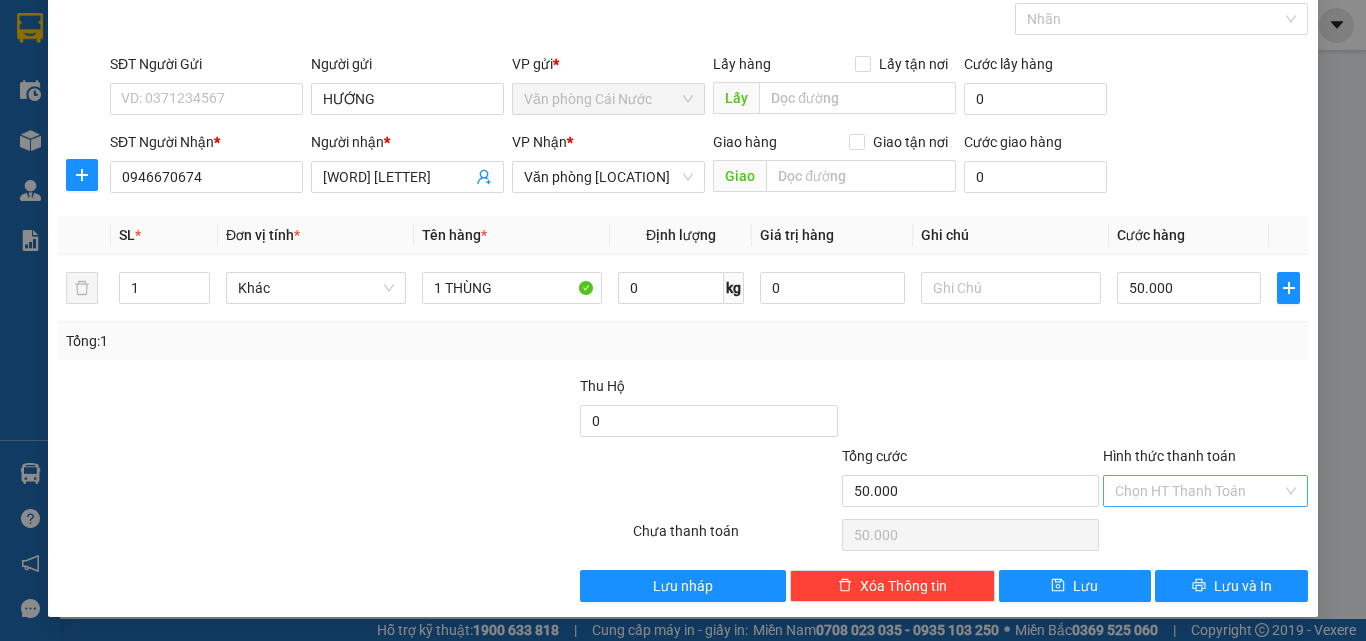 click on "Hình thức thanh toán" at bounding box center (1198, 491) 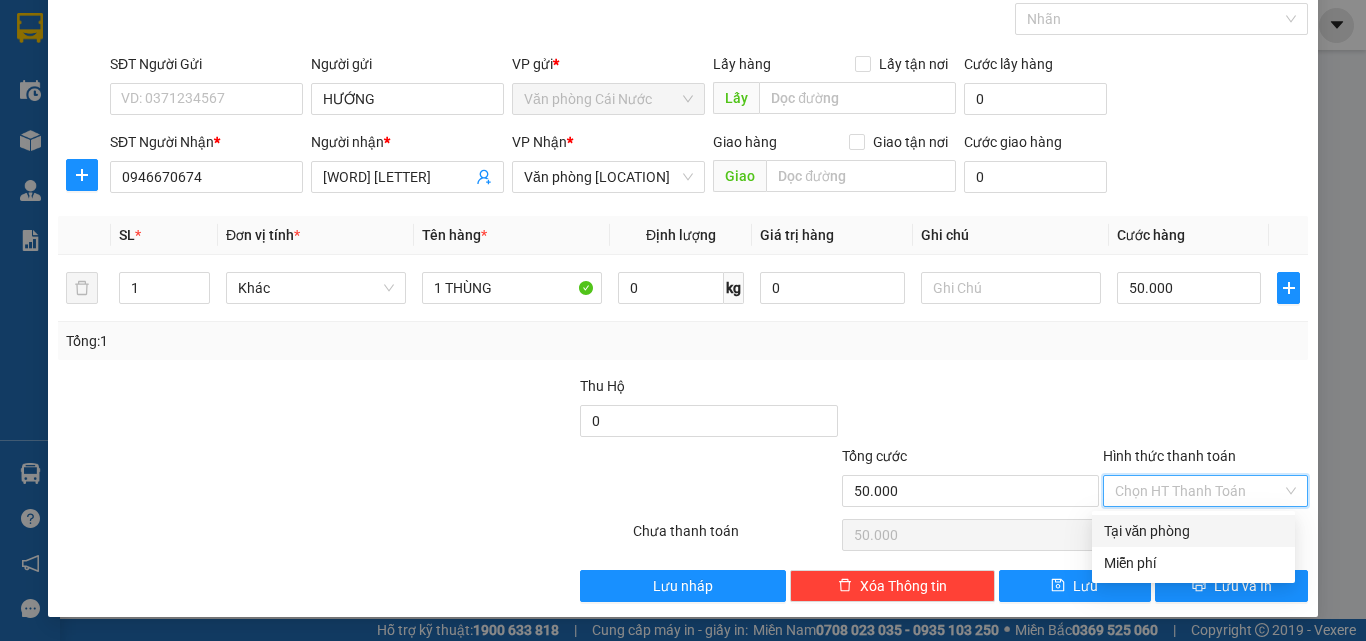 click on "Tại văn phòng" at bounding box center (1193, 531) 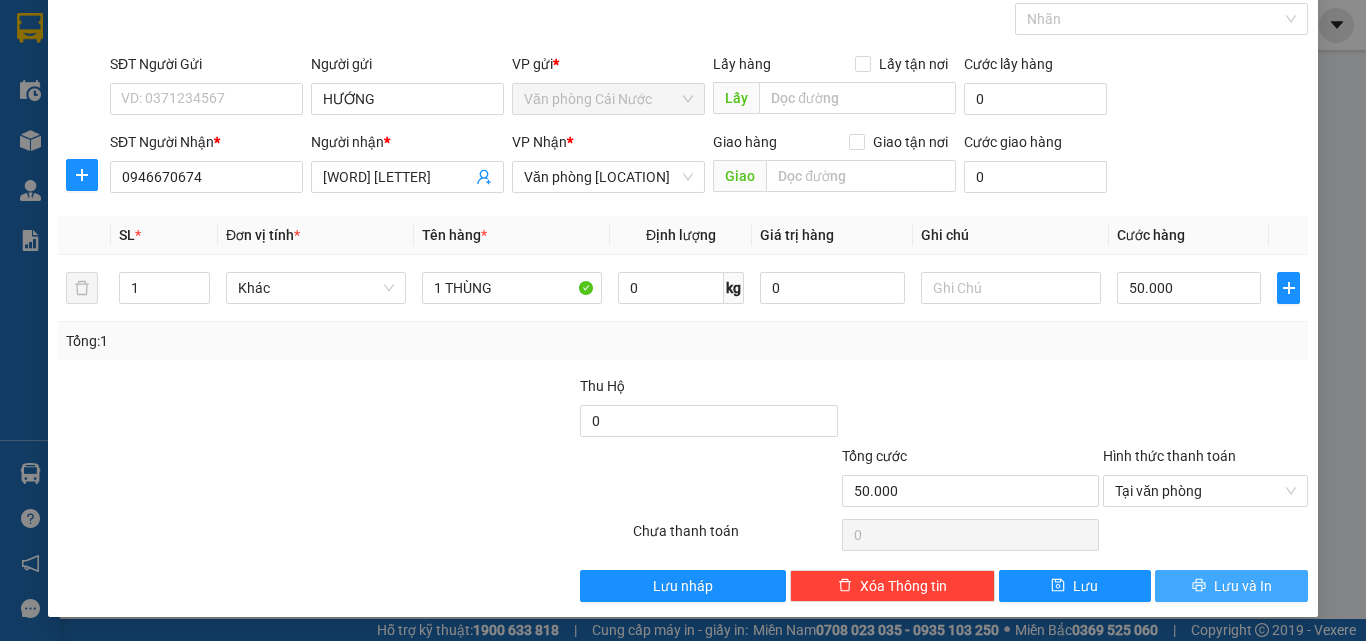 click on "Lưu và In" at bounding box center [1231, 586] 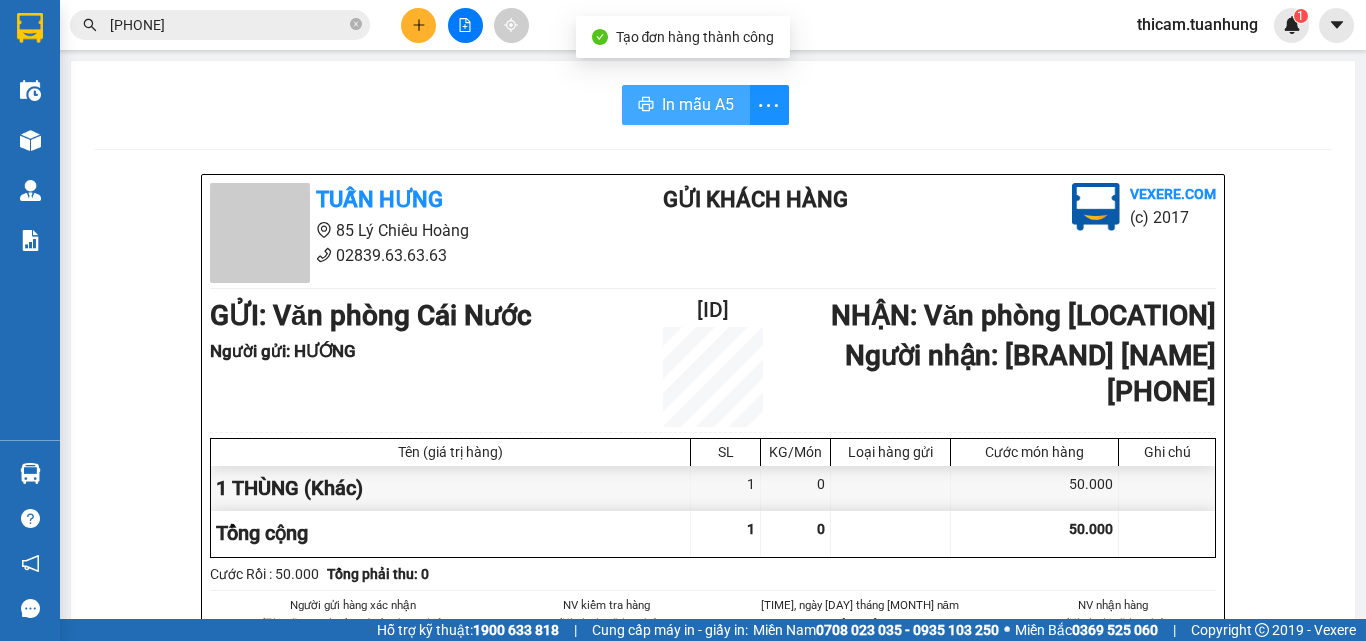 click on "In mẫu A5" at bounding box center [698, 104] 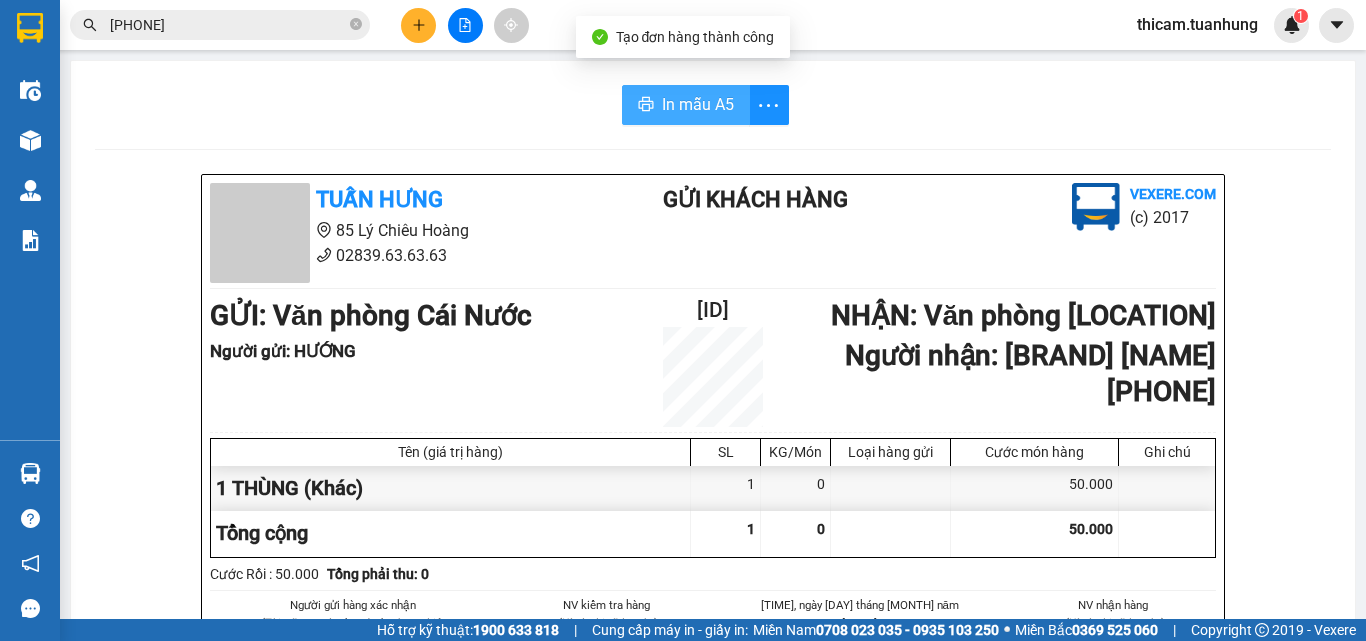 scroll, scrollTop: 0, scrollLeft: 0, axis: both 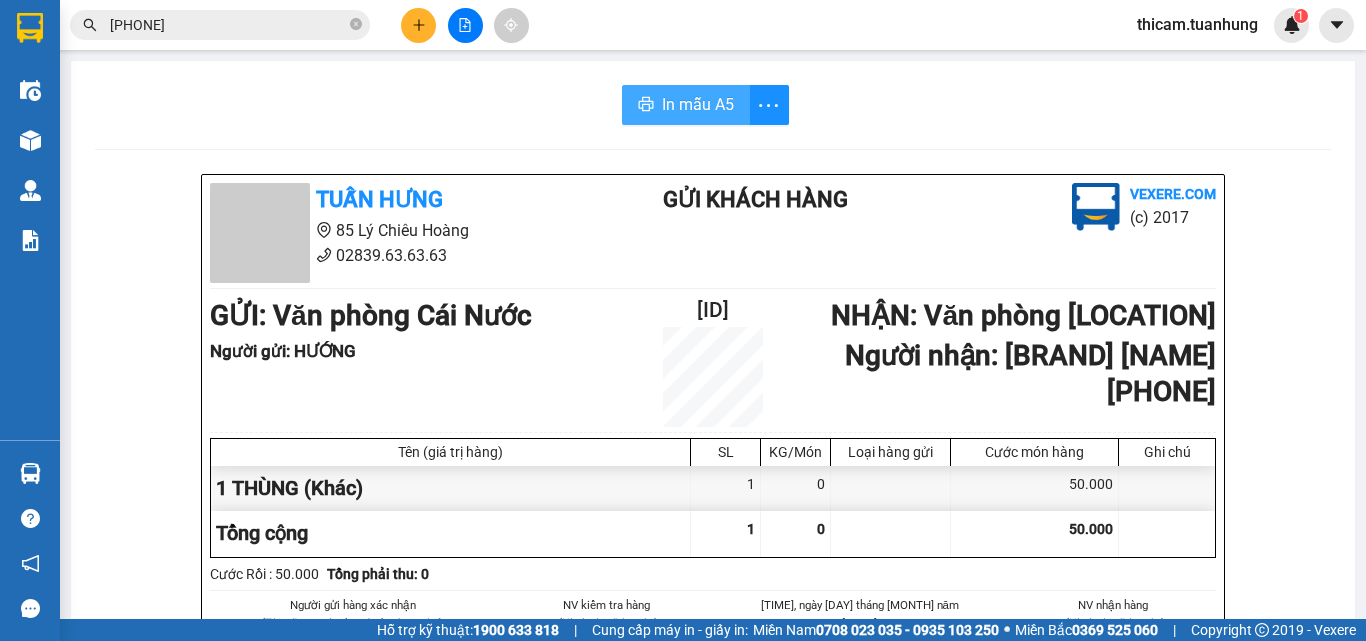 click on "In mẫu A5" at bounding box center (698, 104) 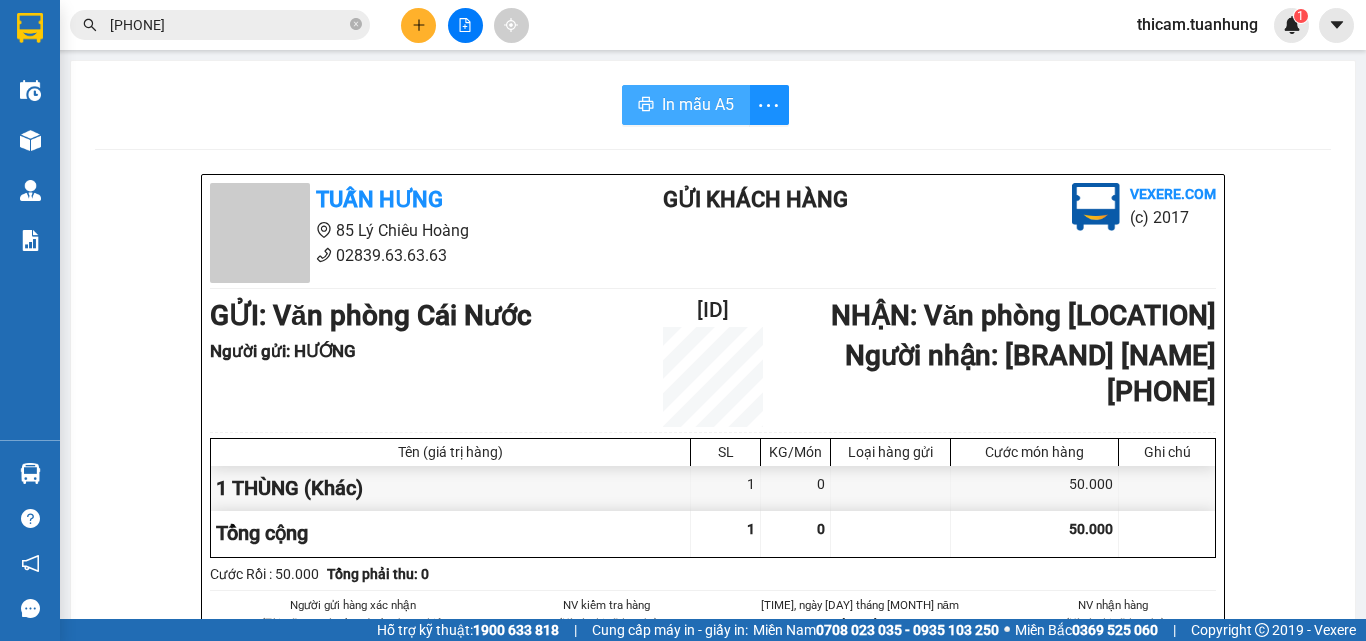 scroll, scrollTop: 0, scrollLeft: 0, axis: both 